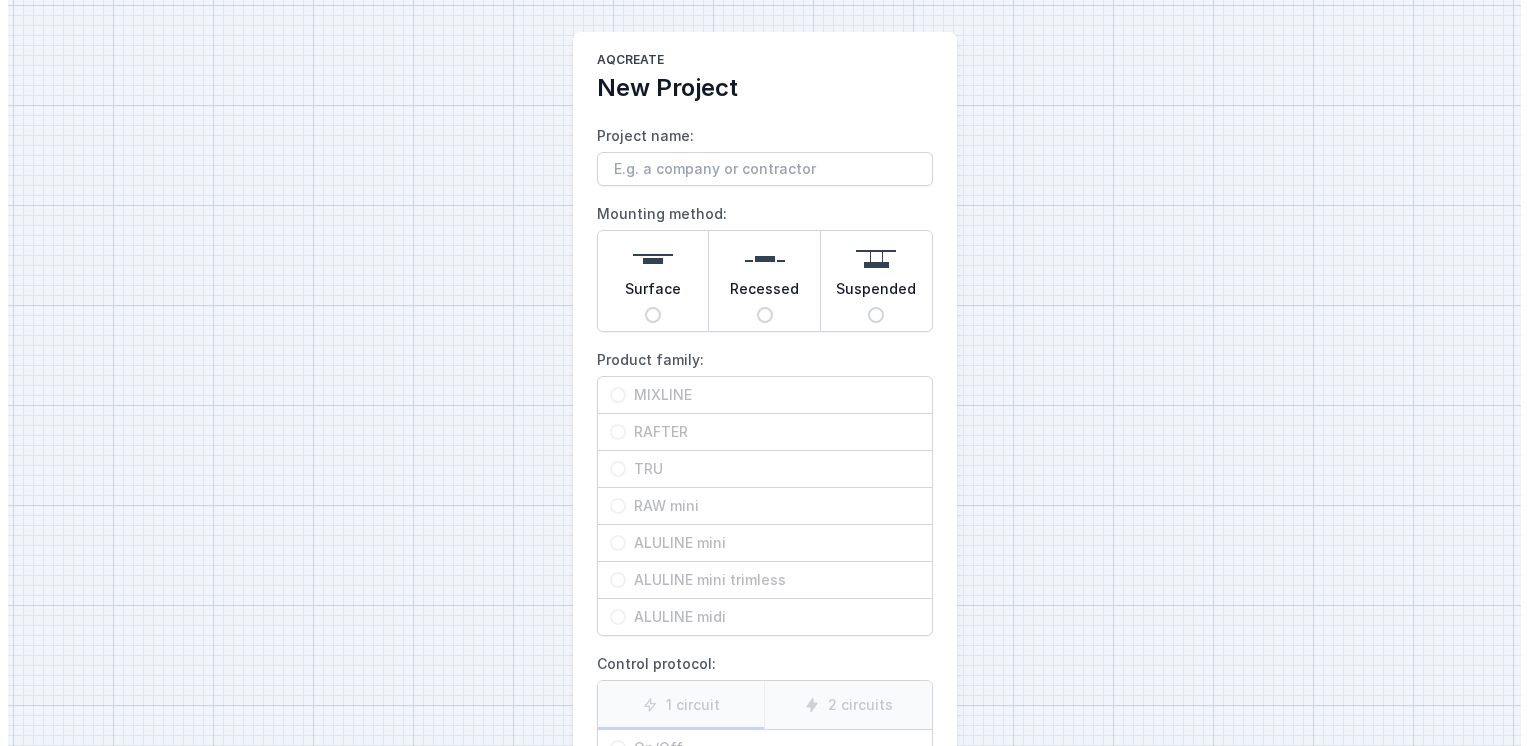 scroll, scrollTop: 0, scrollLeft: 0, axis: both 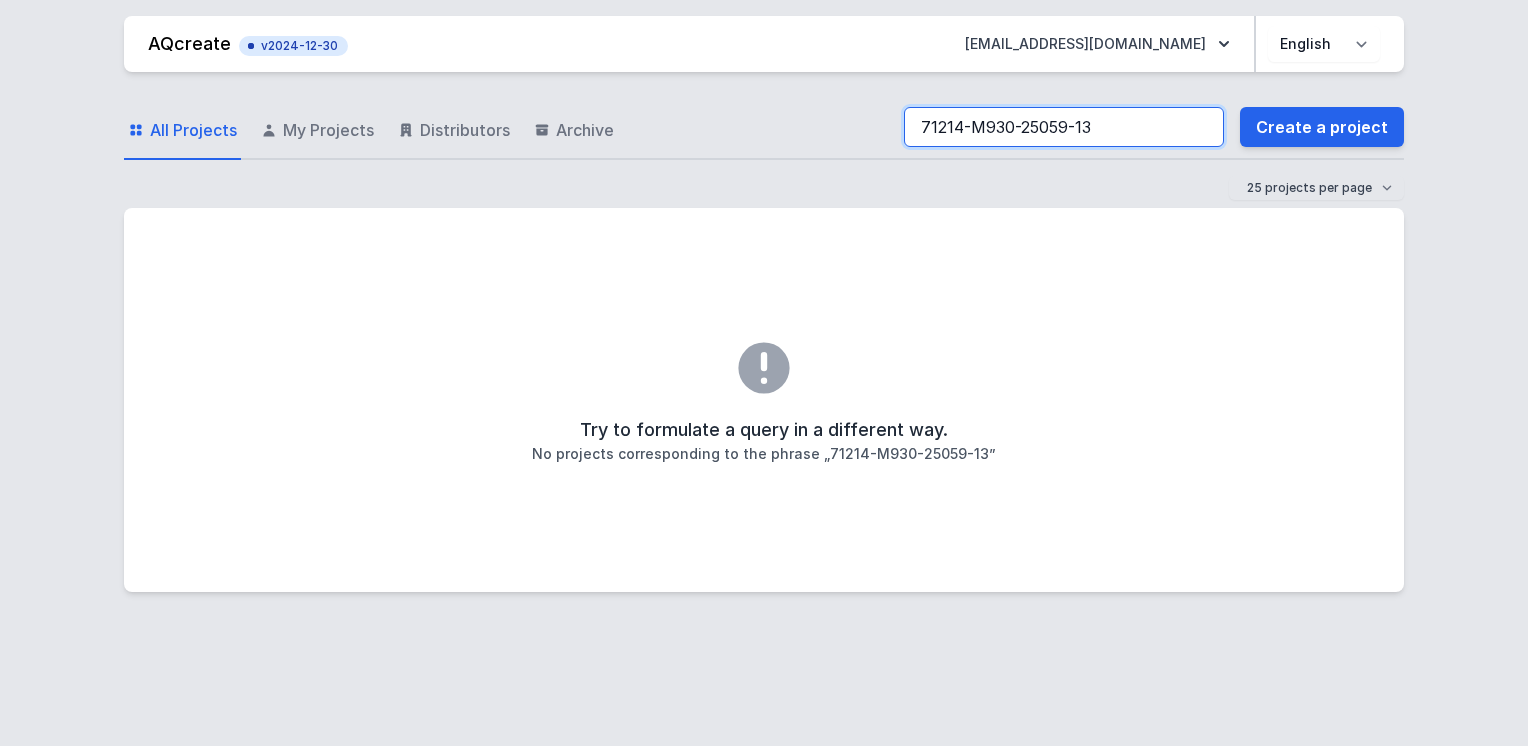 click on "71214-M930-25059-13" at bounding box center (1064, 127) 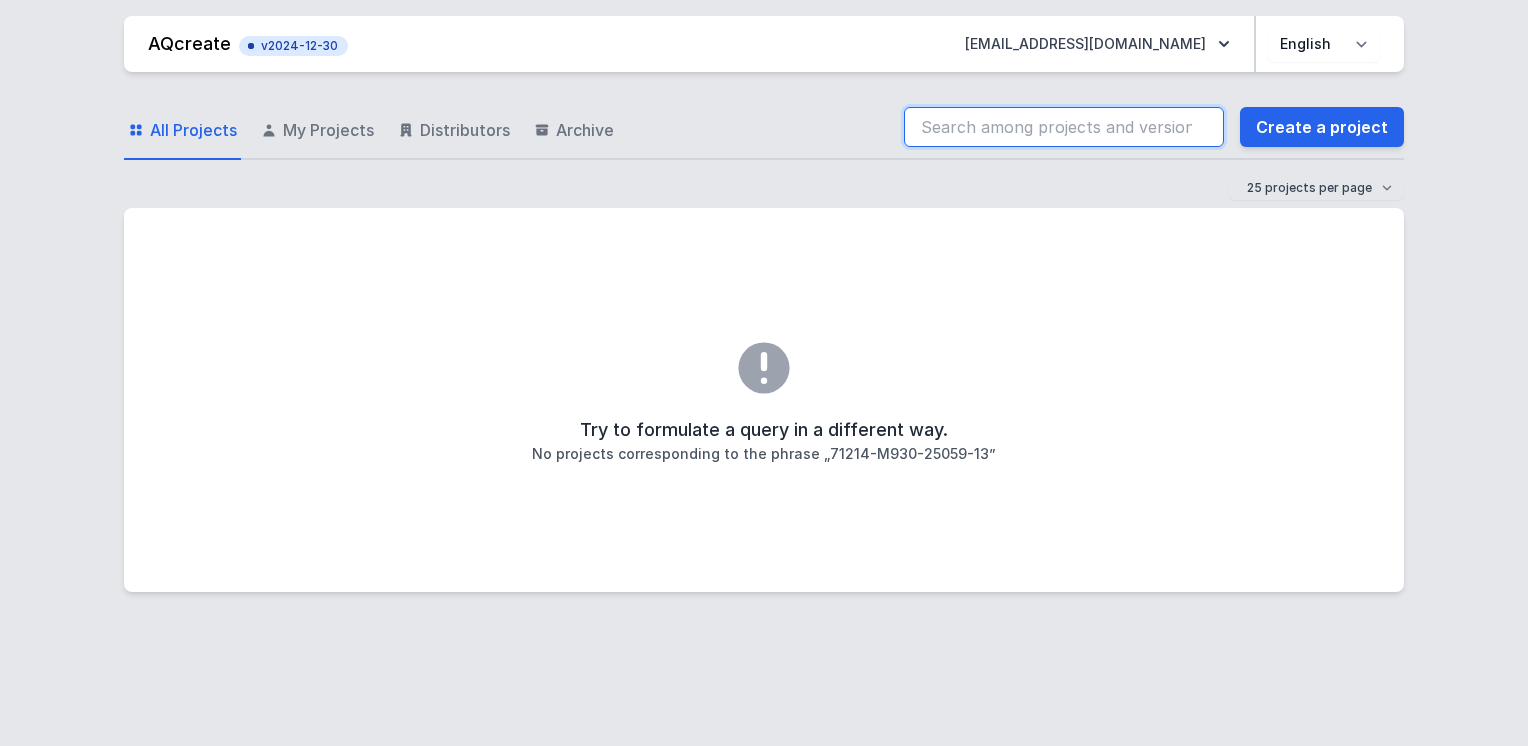 click at bounding box center (1064, 127) 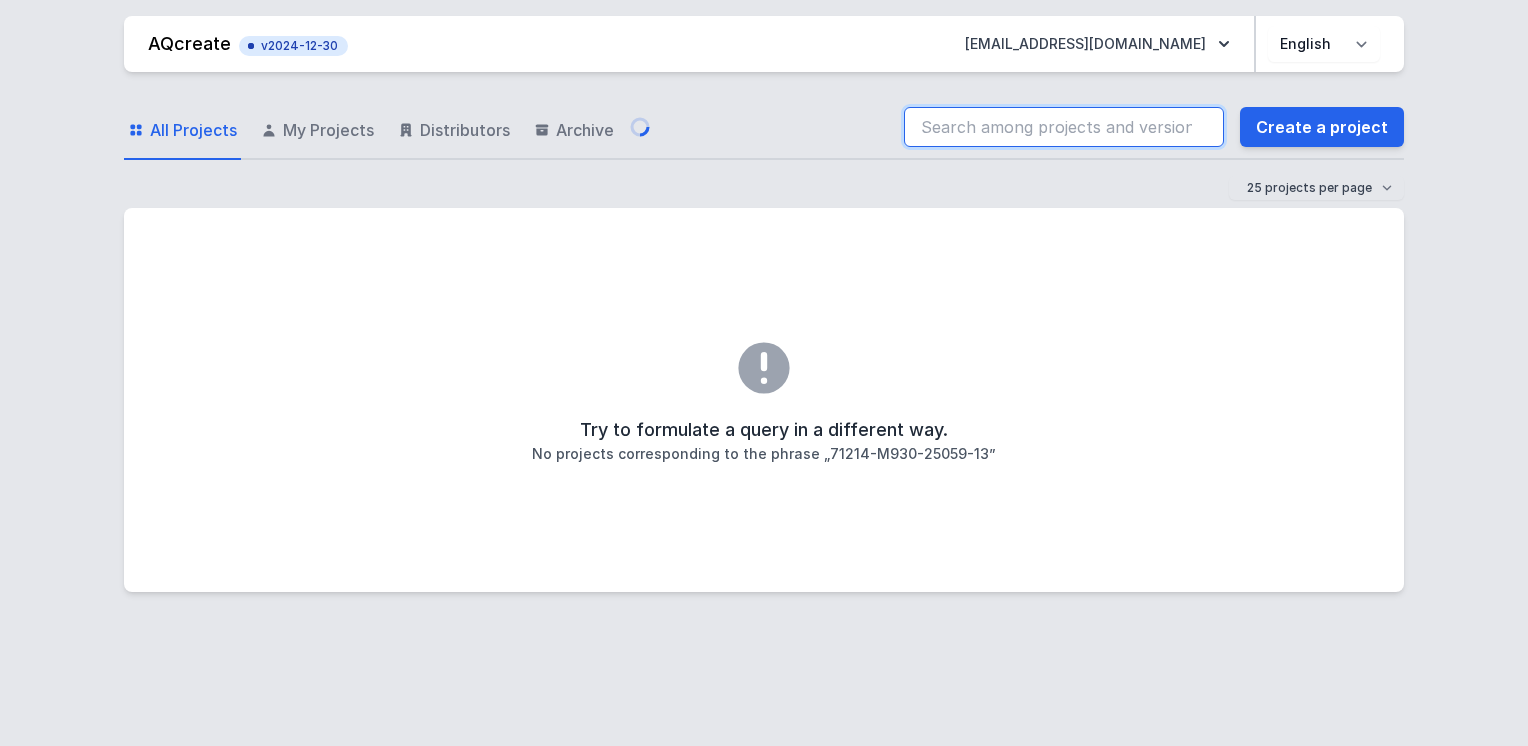 click at bounding box center [1064, 127] 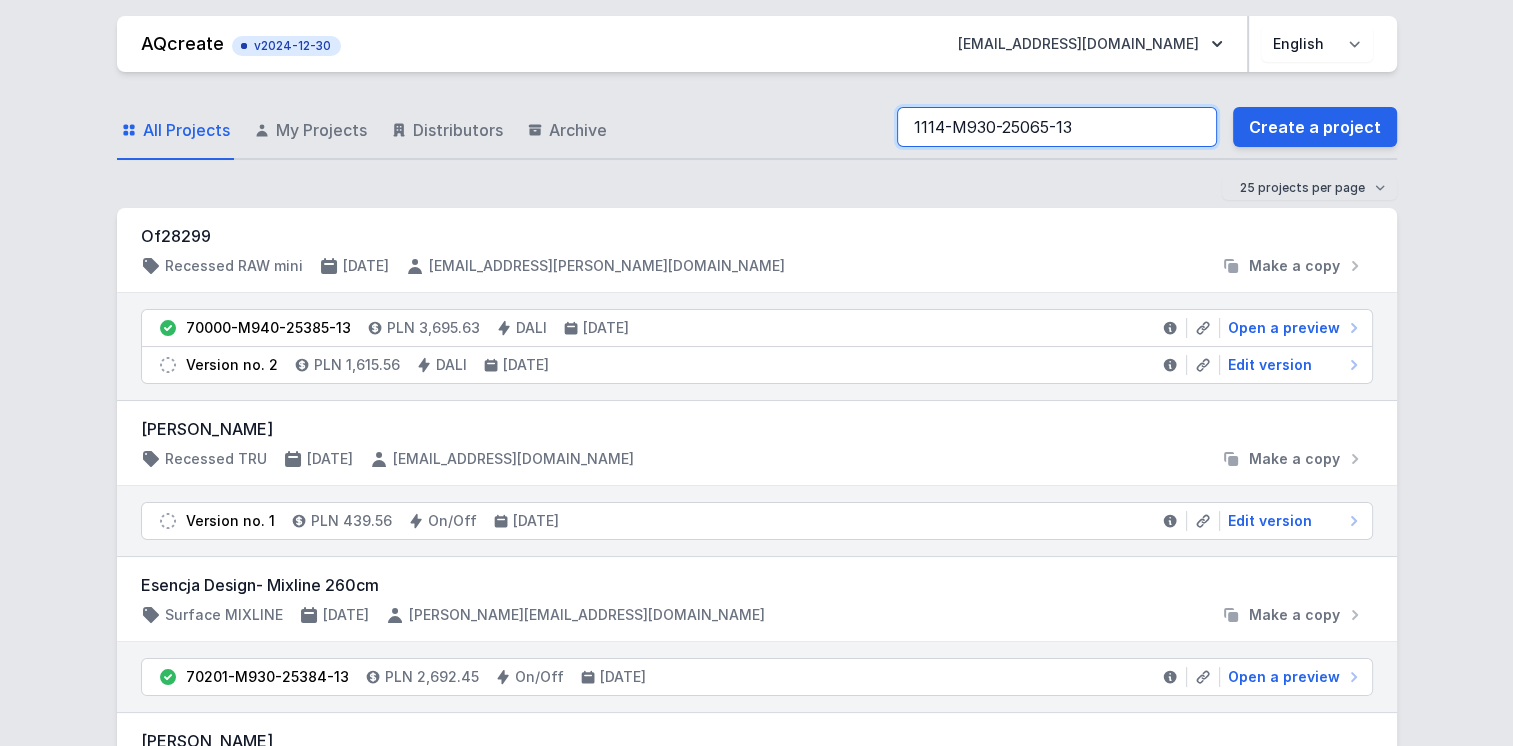 type on "1114-M930-25065-13" 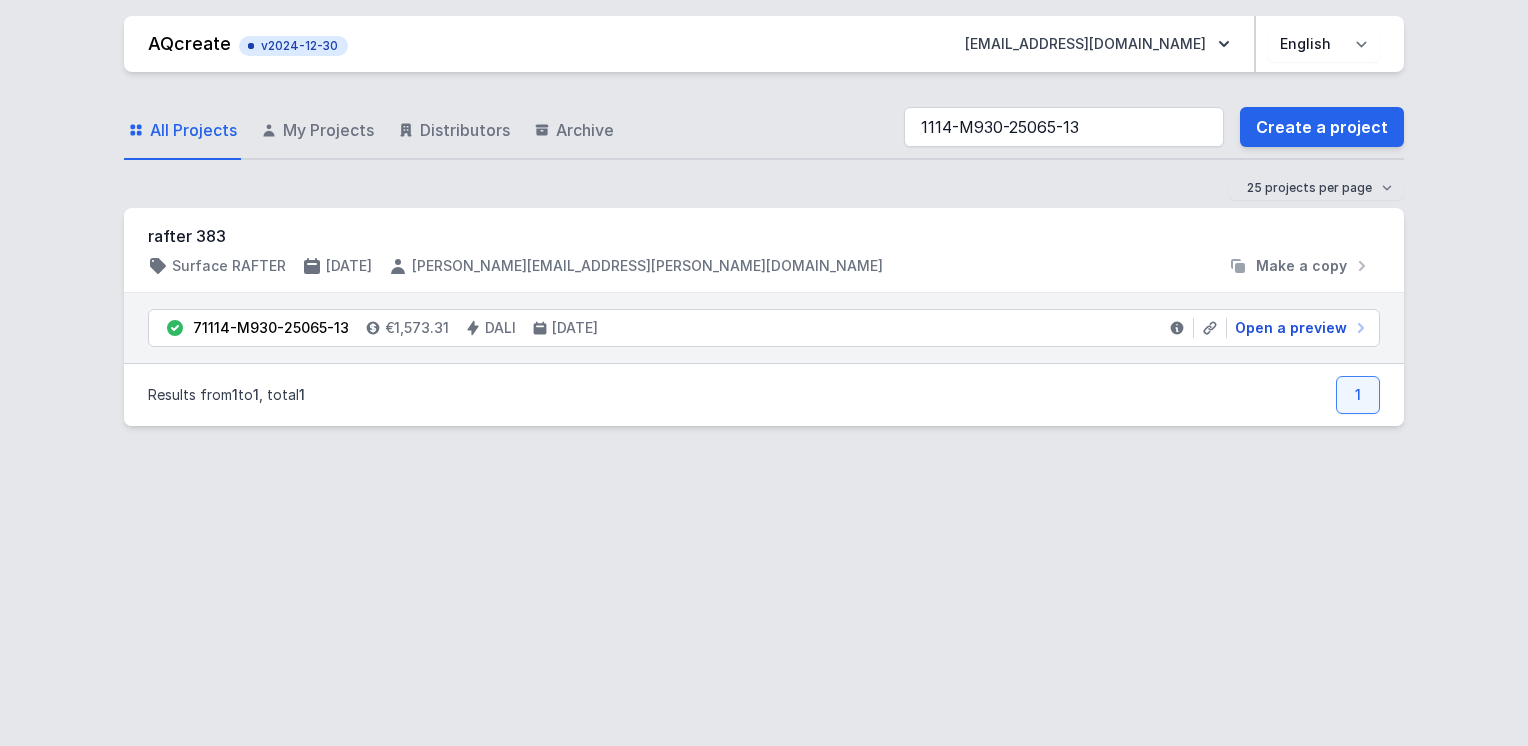drag, startPoint x: 1280, startPoint y: 330, endPoint x: 840, endPoint y: 347, distance: 440.32828 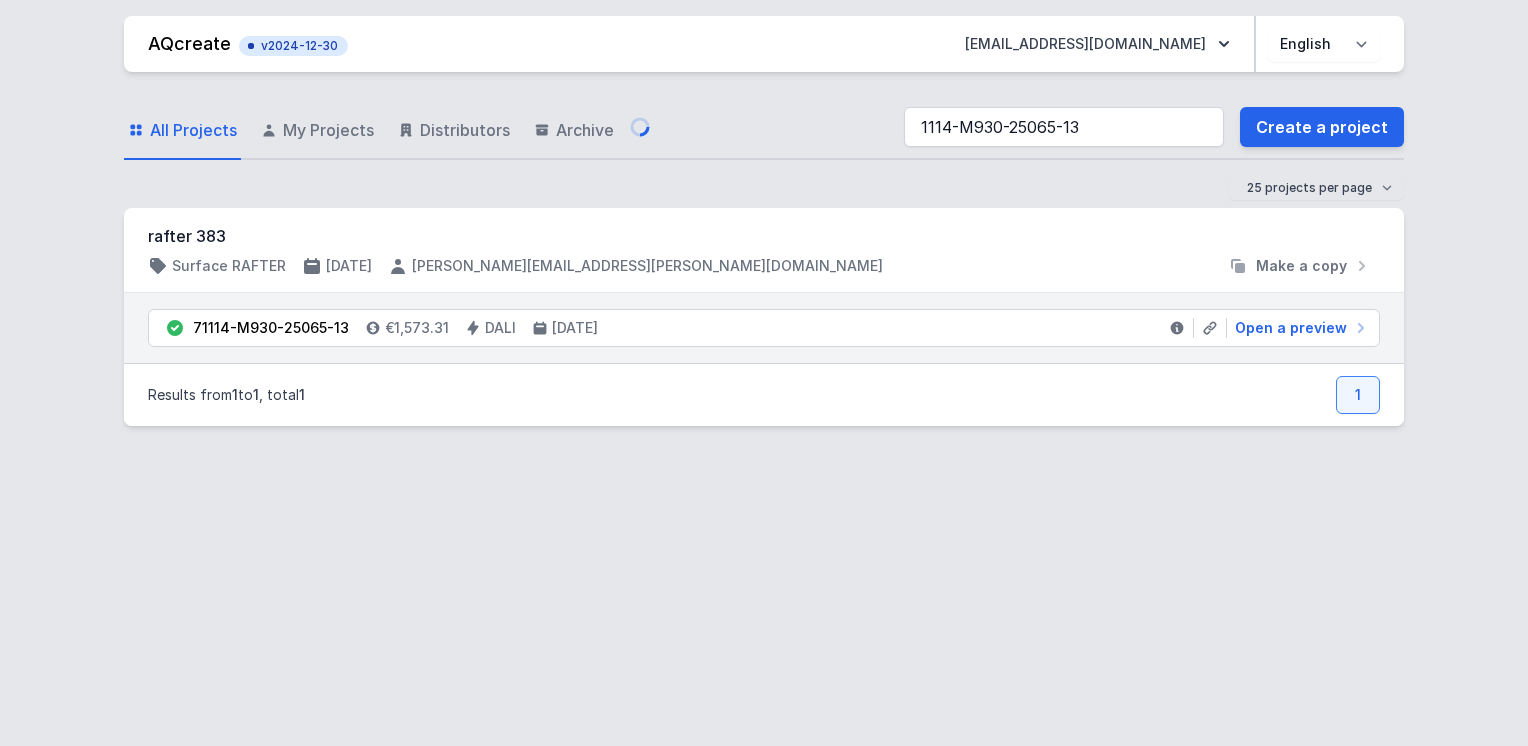 select on "M" 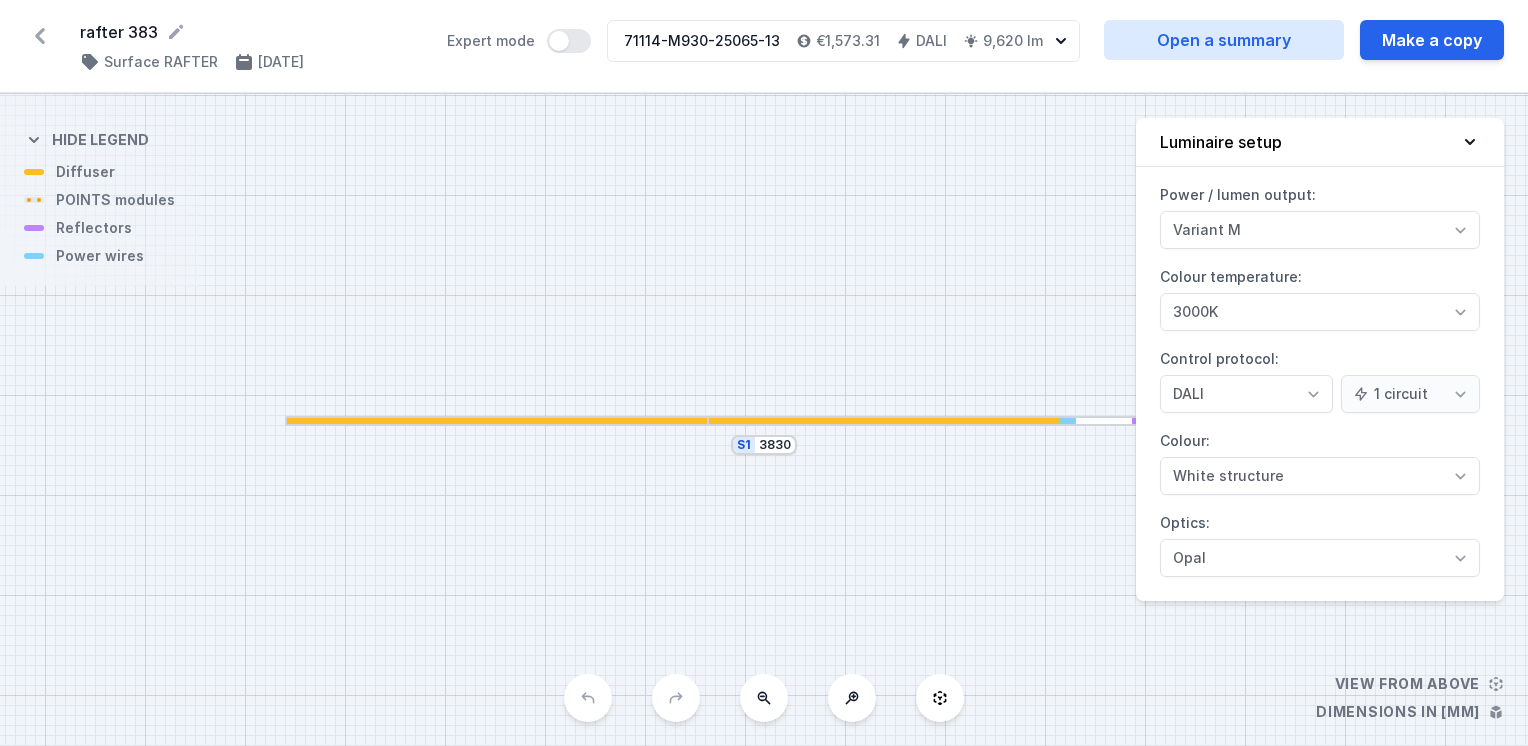 click at bounding box center (883, 421) 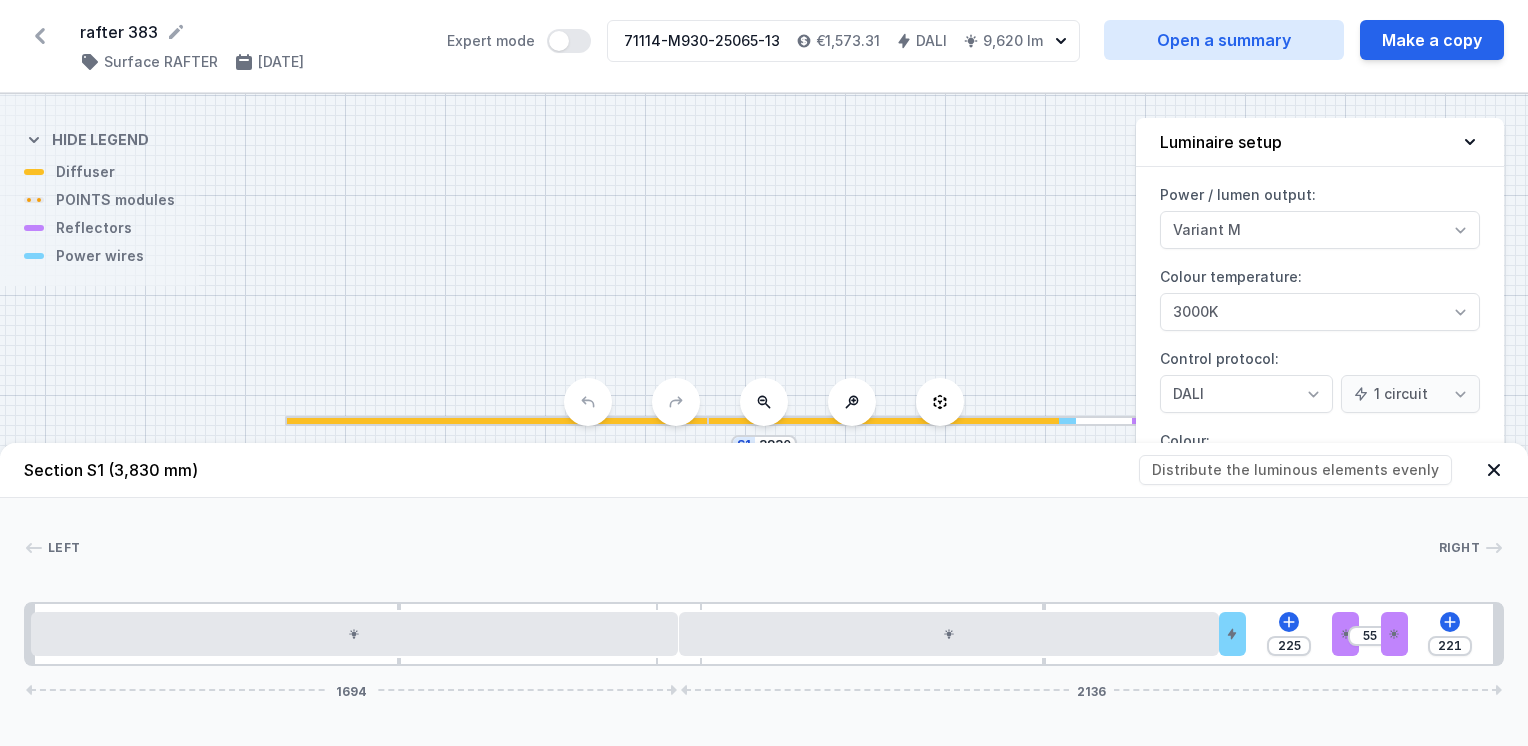 click on "S1 3830" at bounding box center [764, 420] 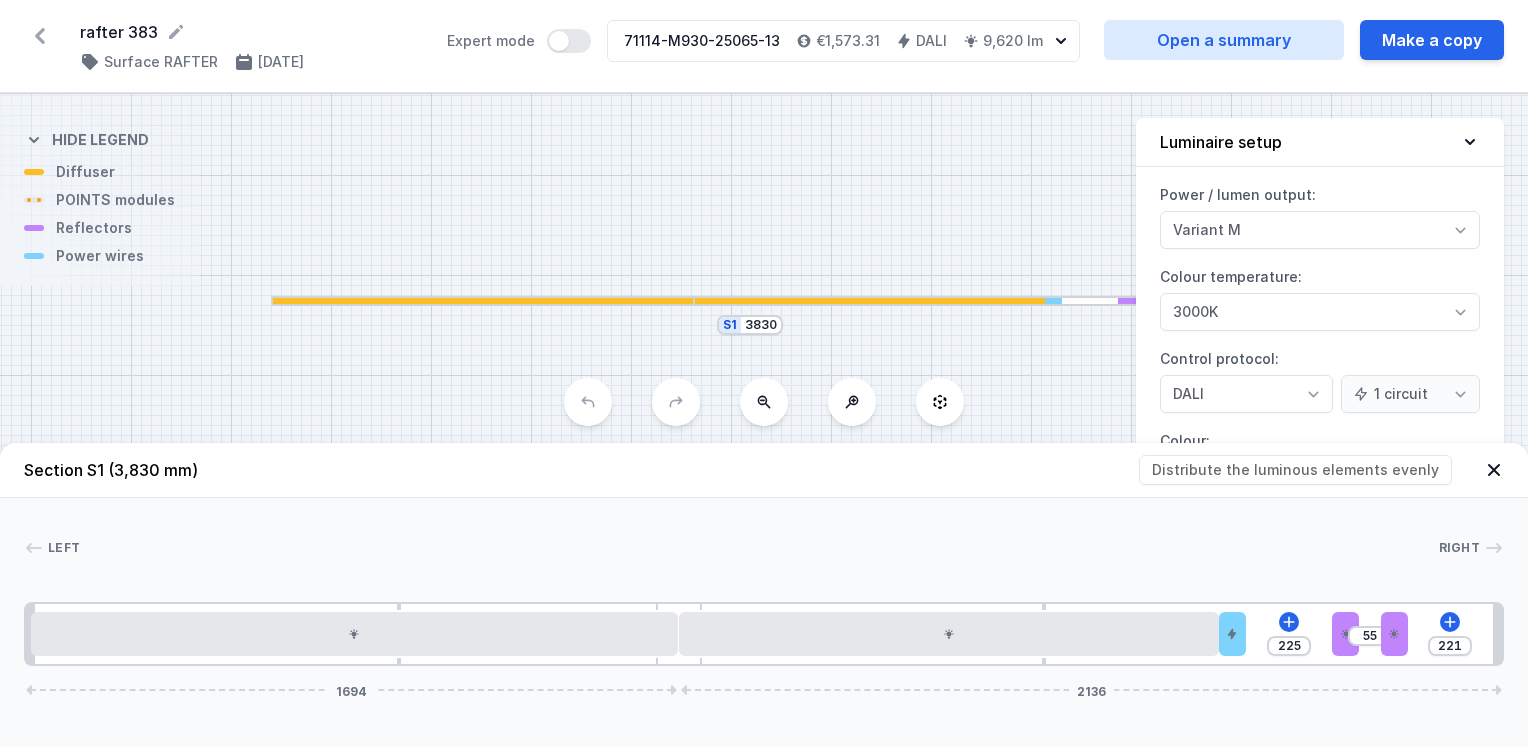 drag, startPoint x: 668, startPoint y: 244, endPoint x: 654, endPoint y: 121, distance: 123.79418 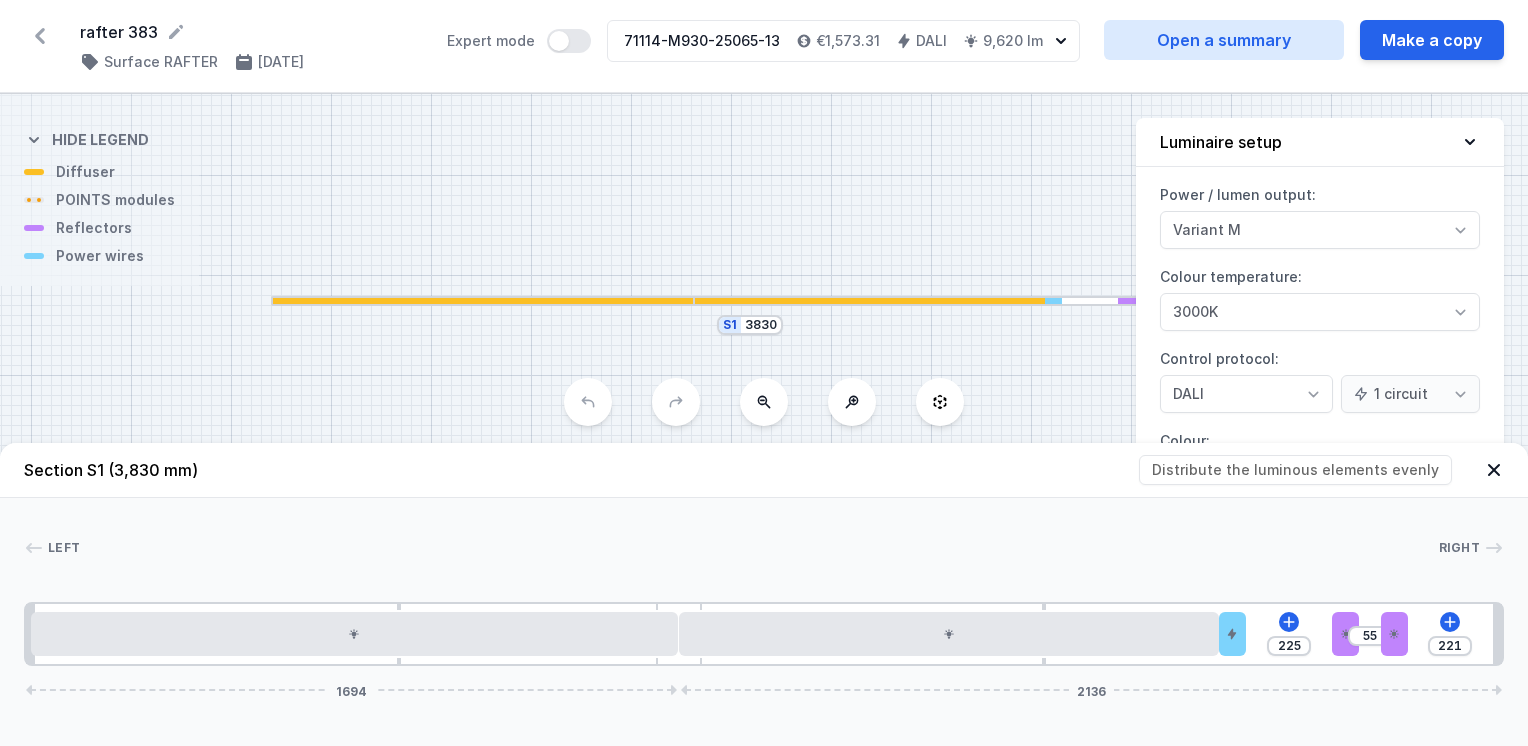 click on "S1 3830" at bounding box center [764, 420] 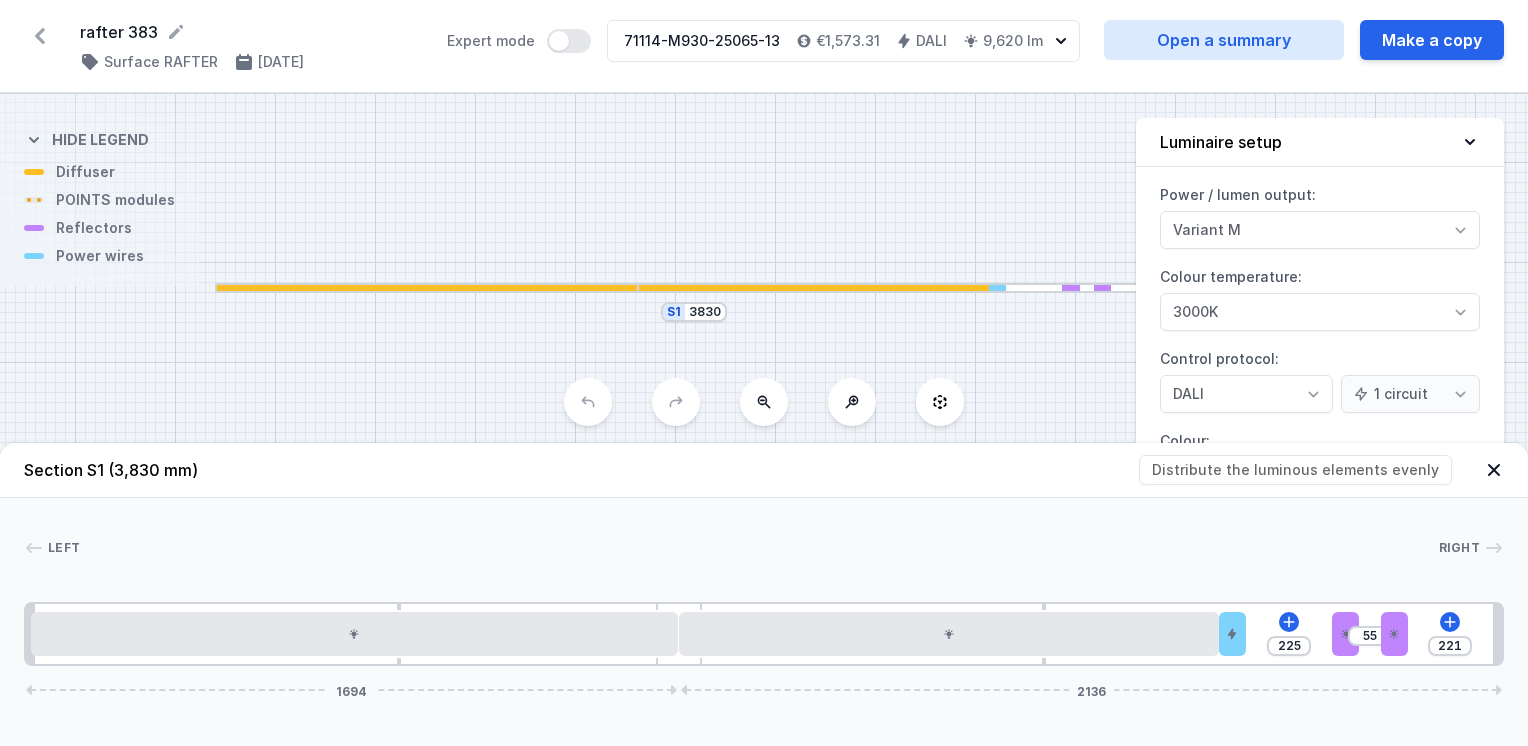 drag, startPoint x: 798, startPoint y: 239, endPoint x: 751, endPoint y: 232, distance: 47.518417 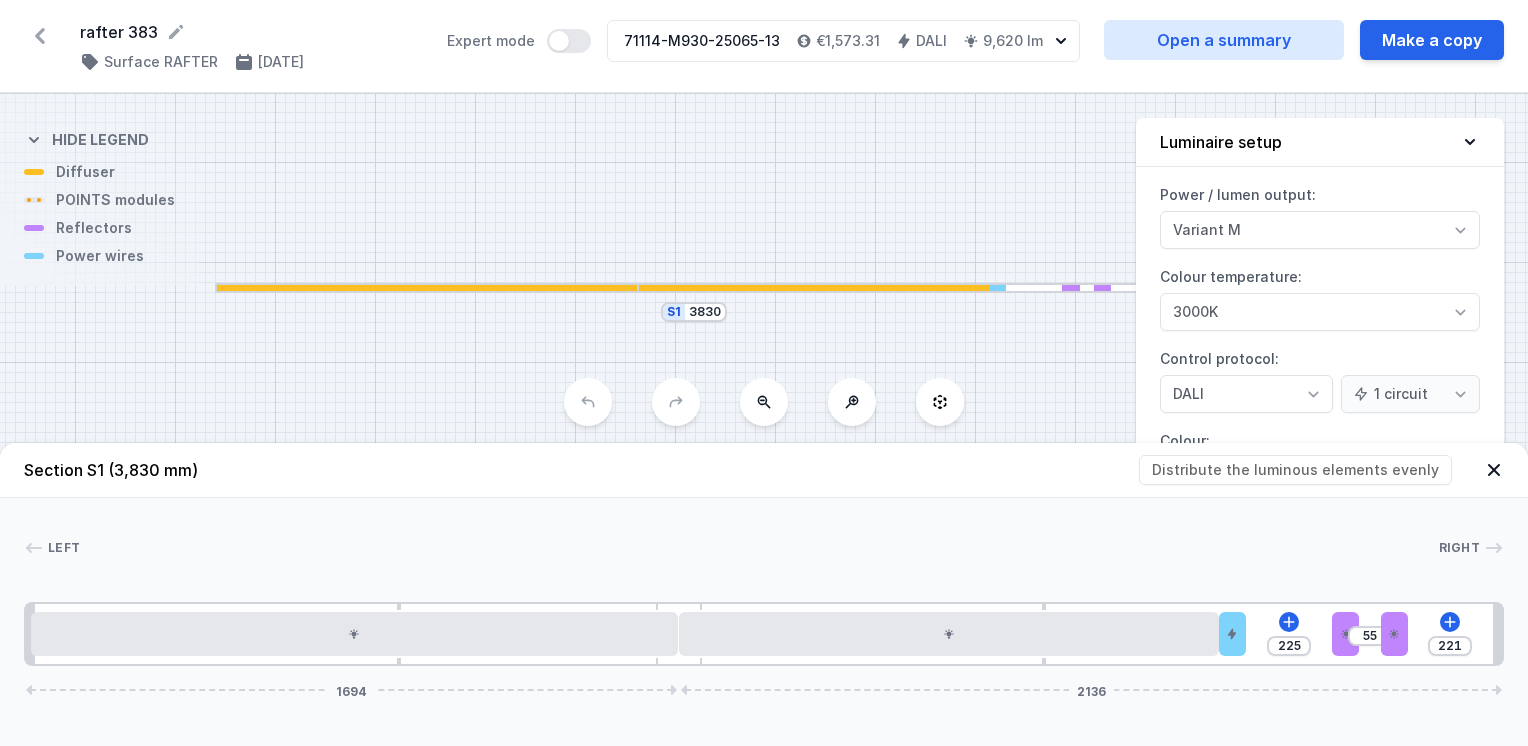 click on "S1 3830" at bounding box center (764, 420) 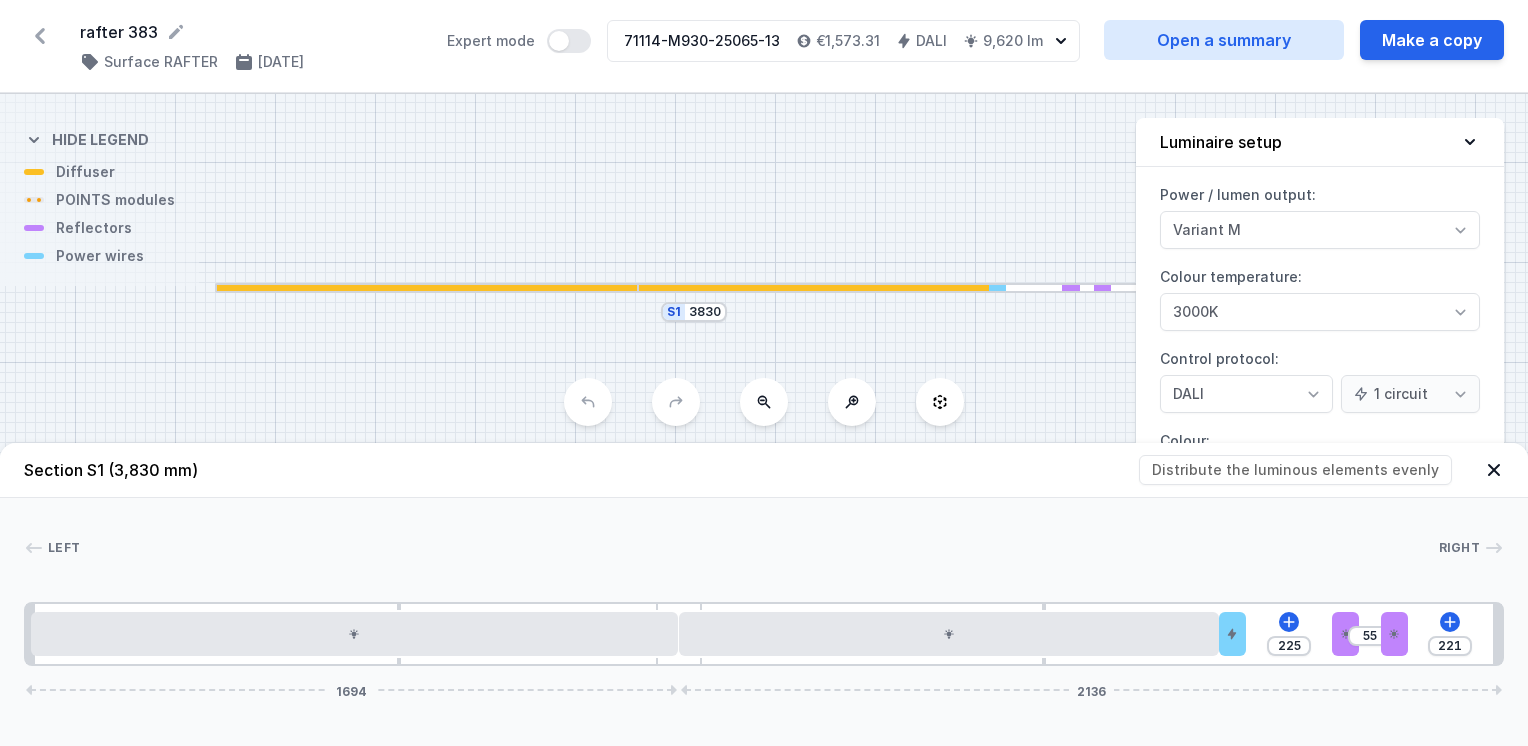click at bounding box center [905, 288] 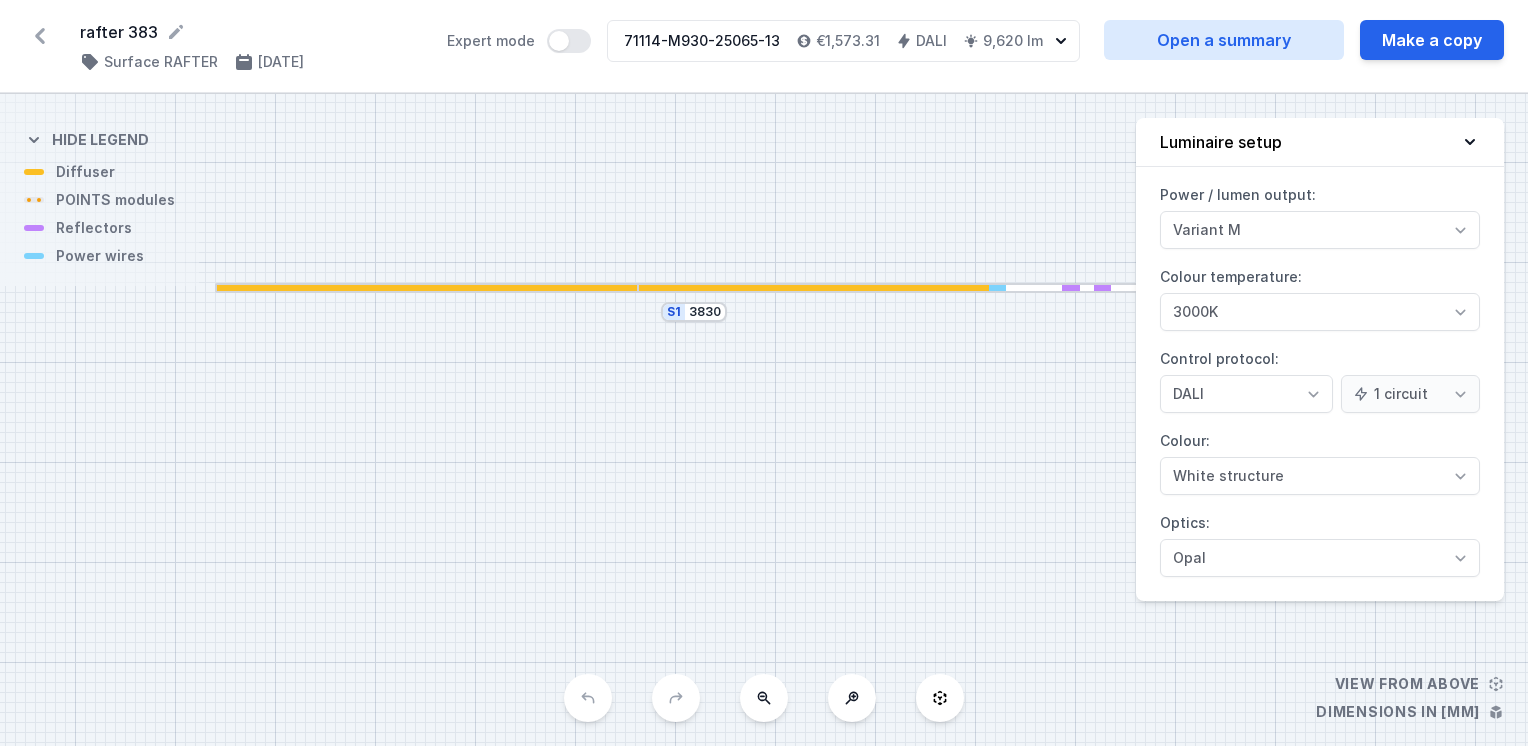 click at bounding box center (427, 288) 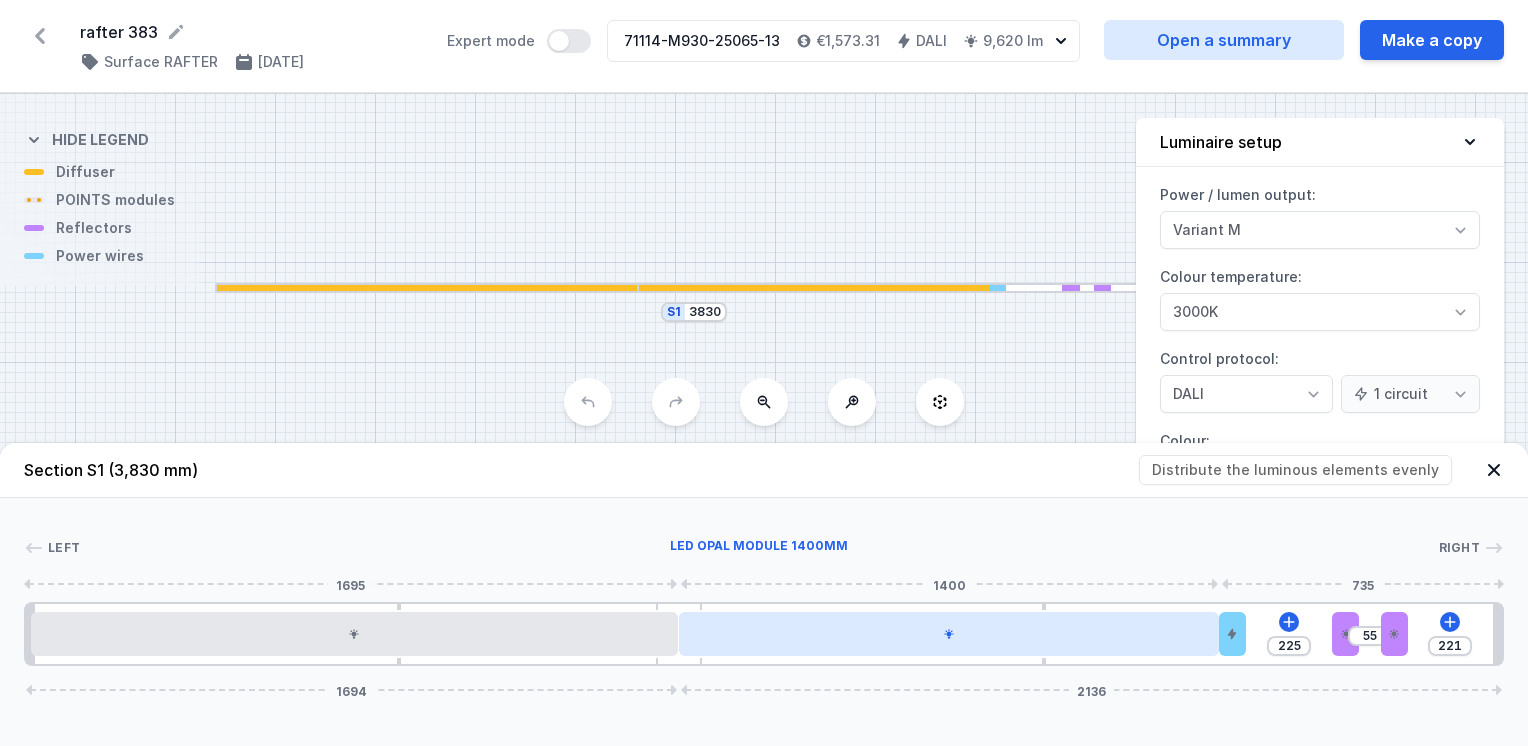 click at bounding box center (949, 634) 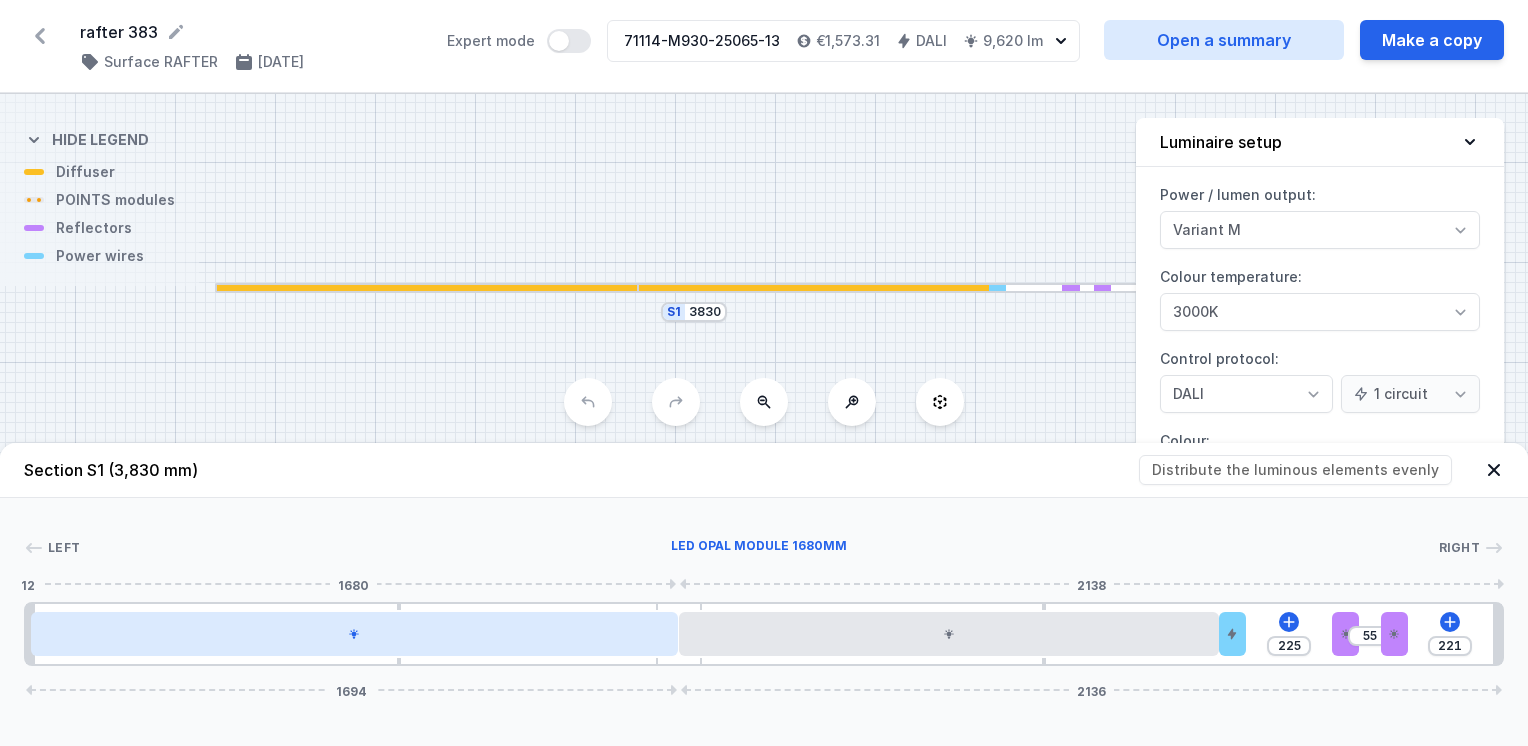 click at bounding box center (354, 634) 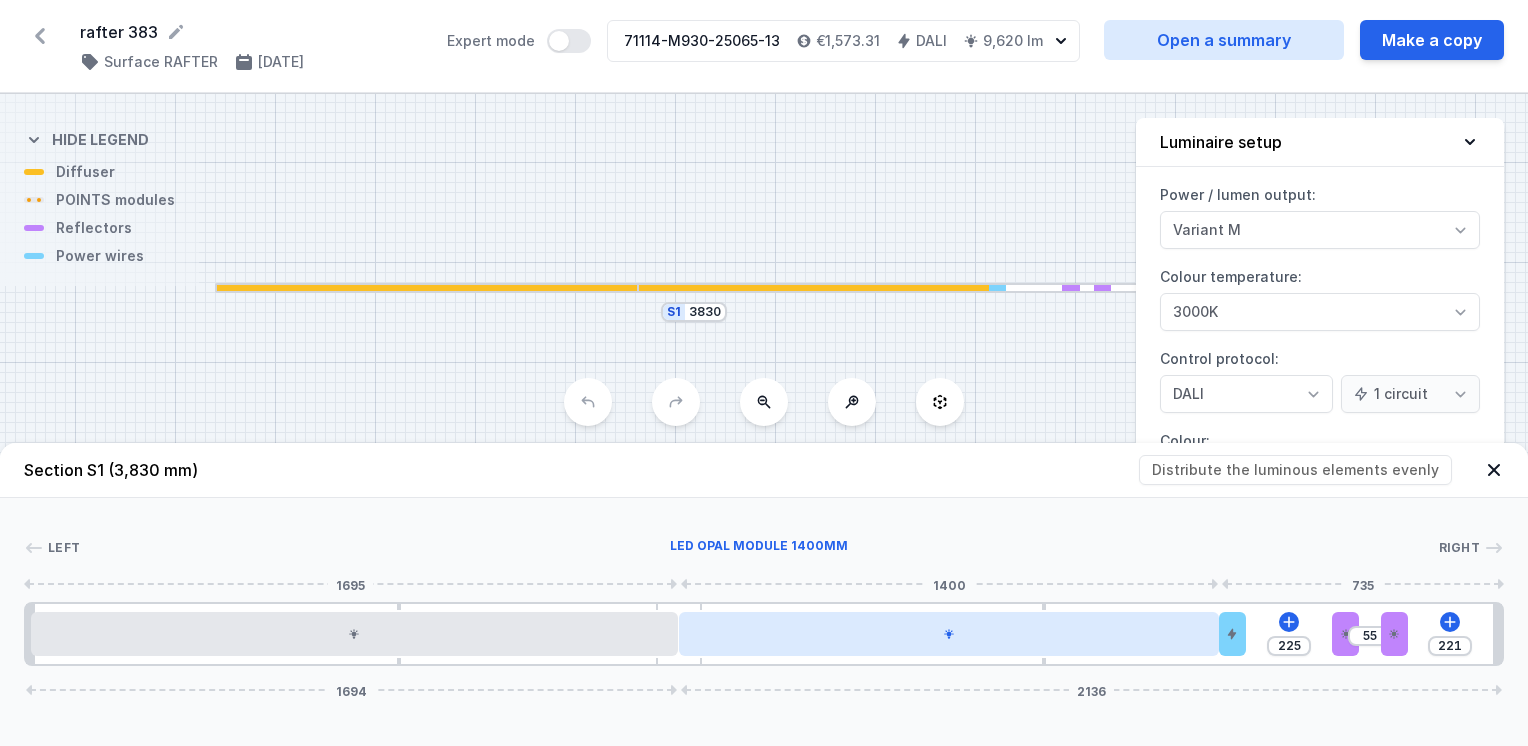 click at bounding box center (949, 634) 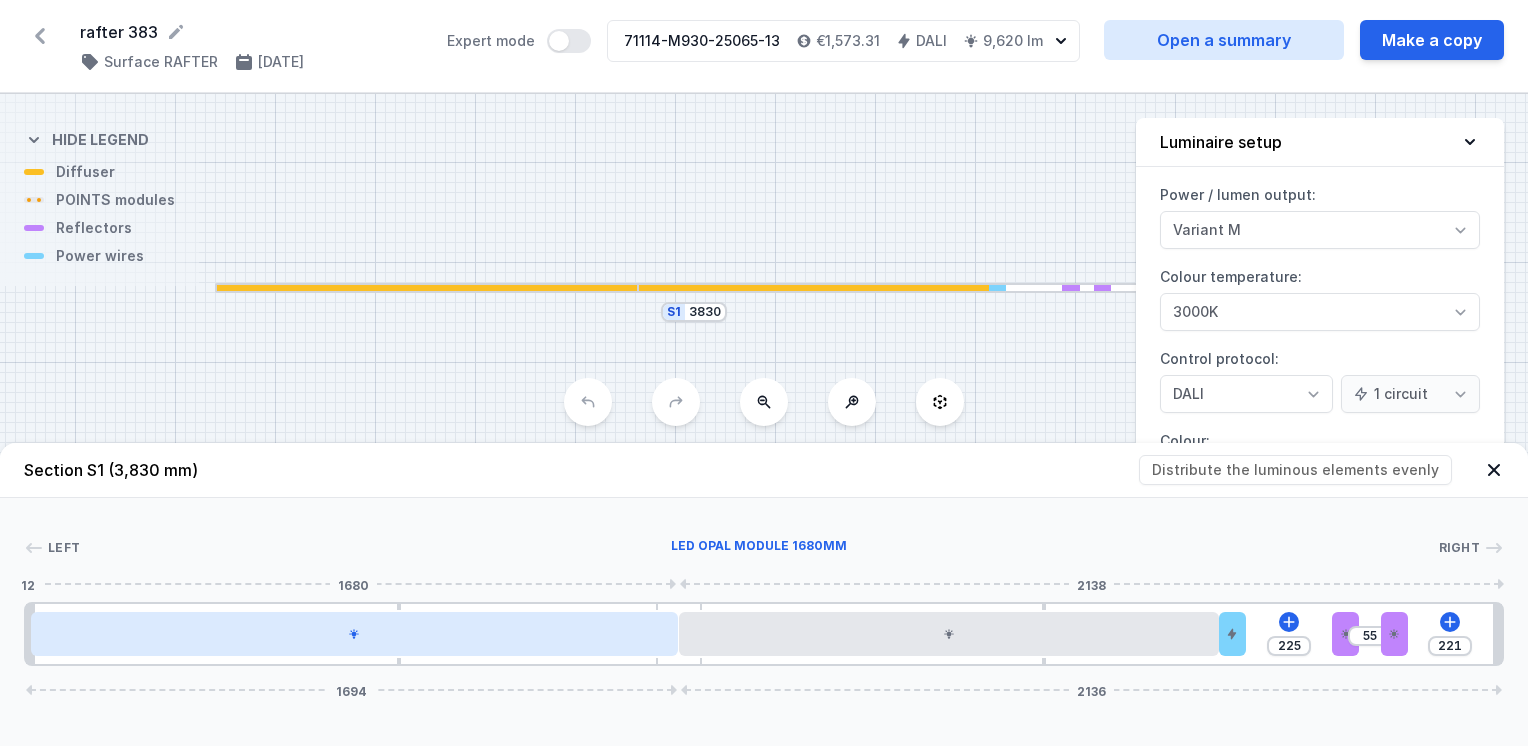click at bounding box center [354, 634] 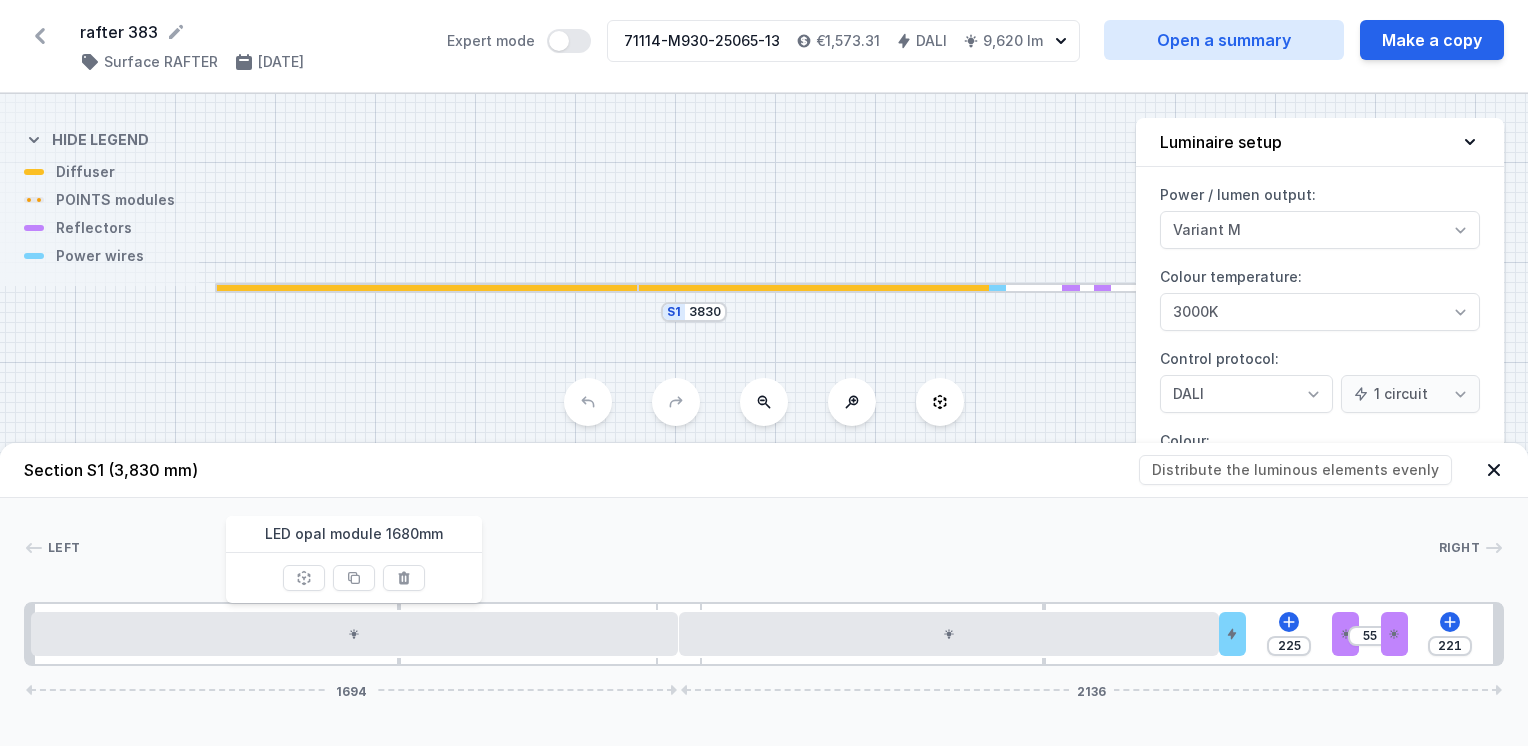 click 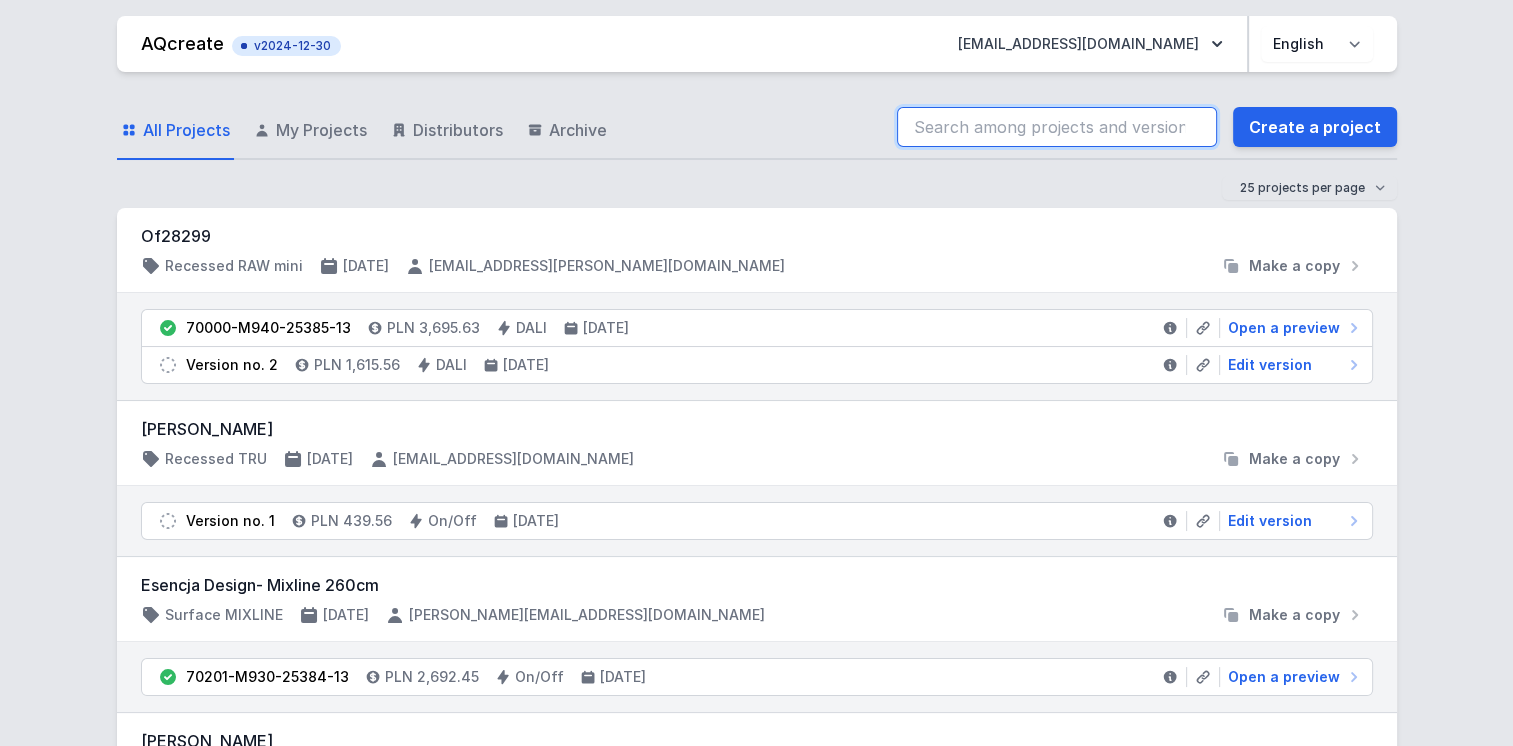 click at bounding box center (1057, 127) 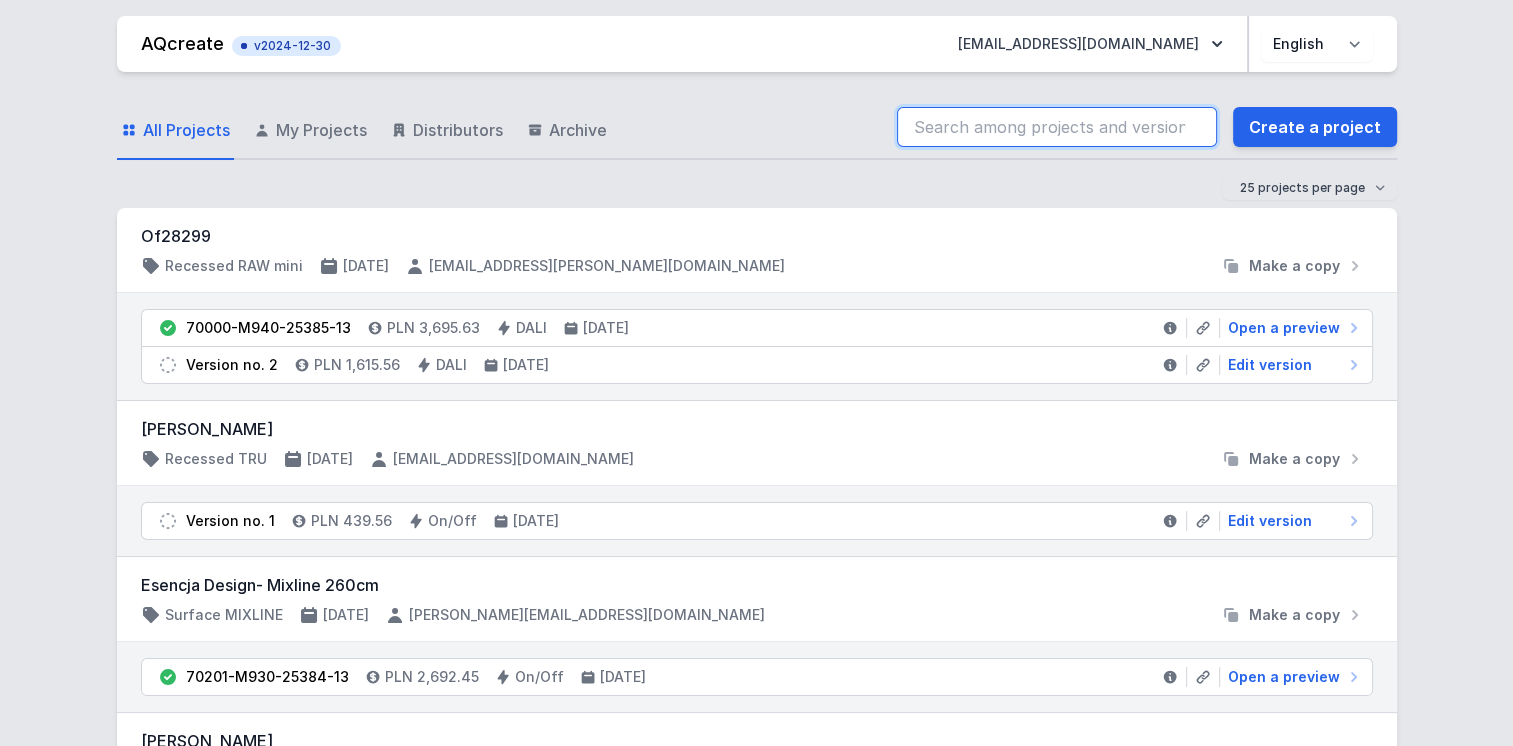 type on "71214-M930-25059-13" 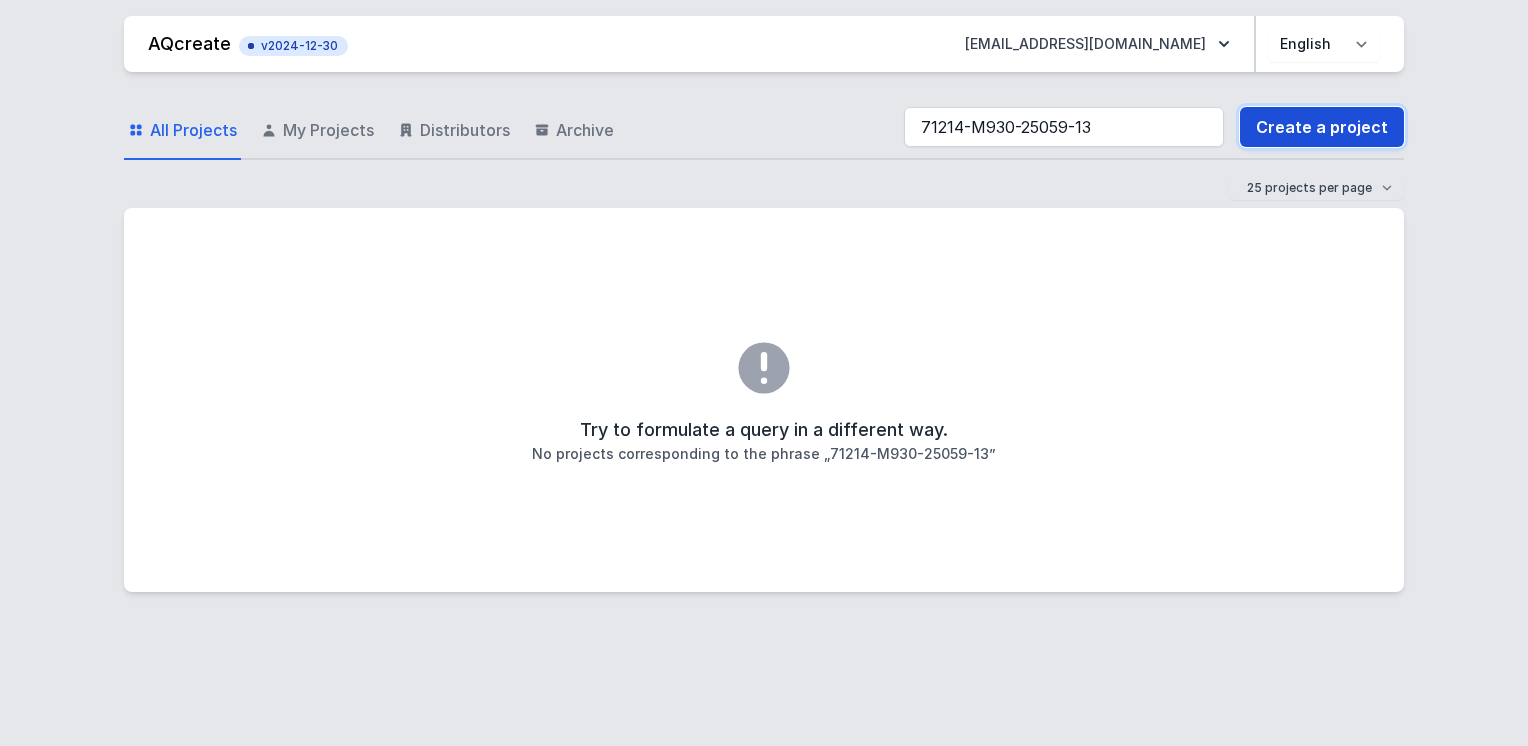 click on "Create a project" at bounding box center [1322, 127] 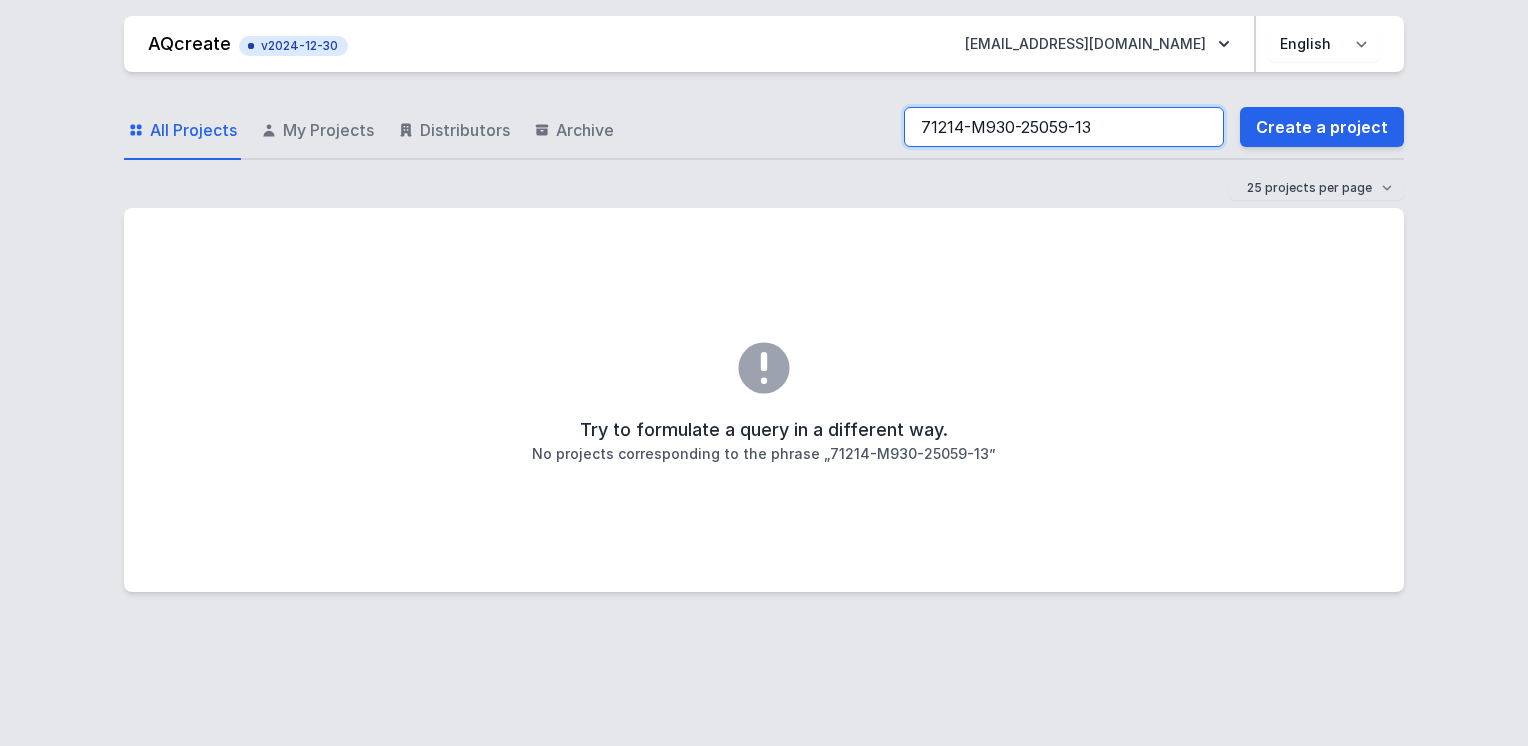 click on "71214-M930-25059-13" at bounding box center (1064, 127) 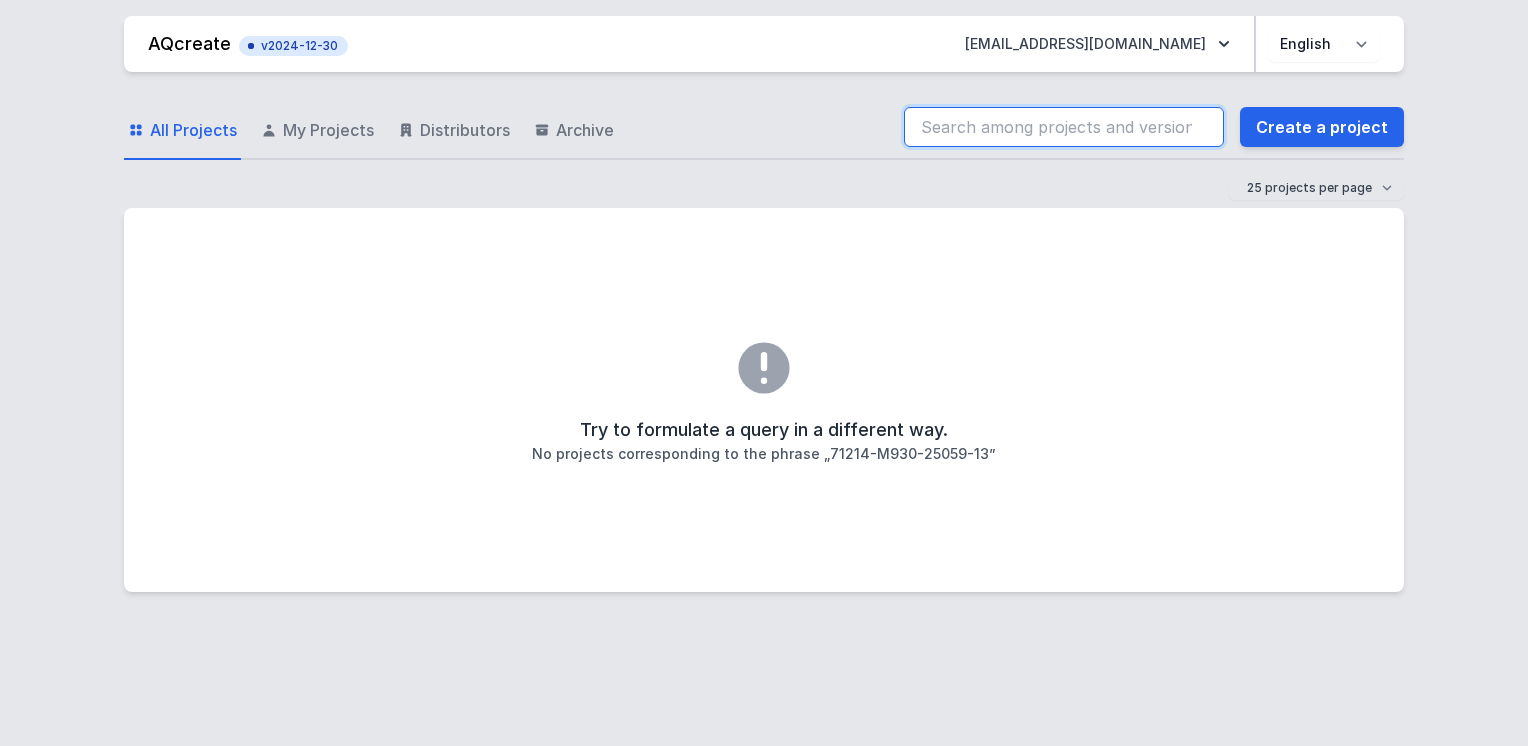 click at bounding box center [1064, 127] 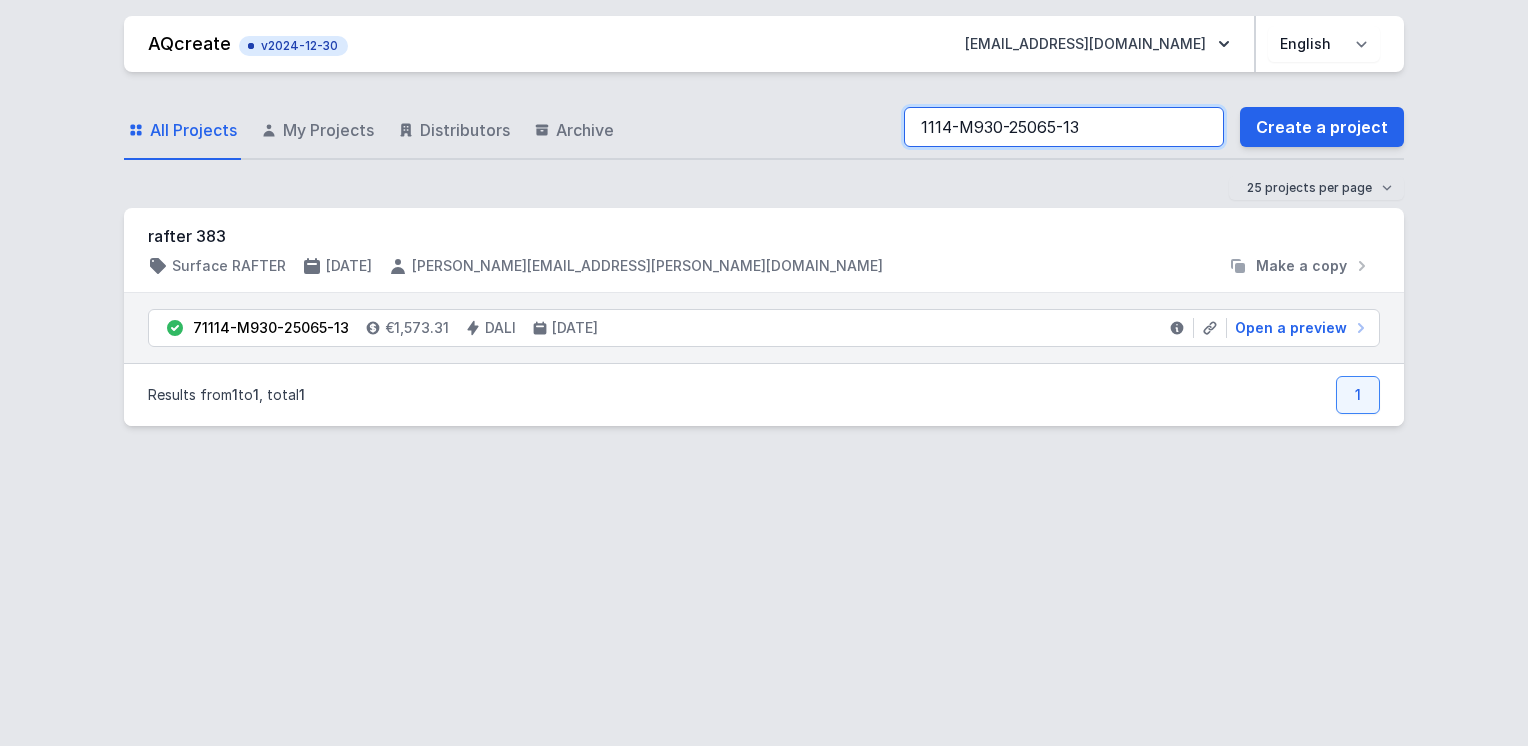 type on "1114-M930-25065-13" 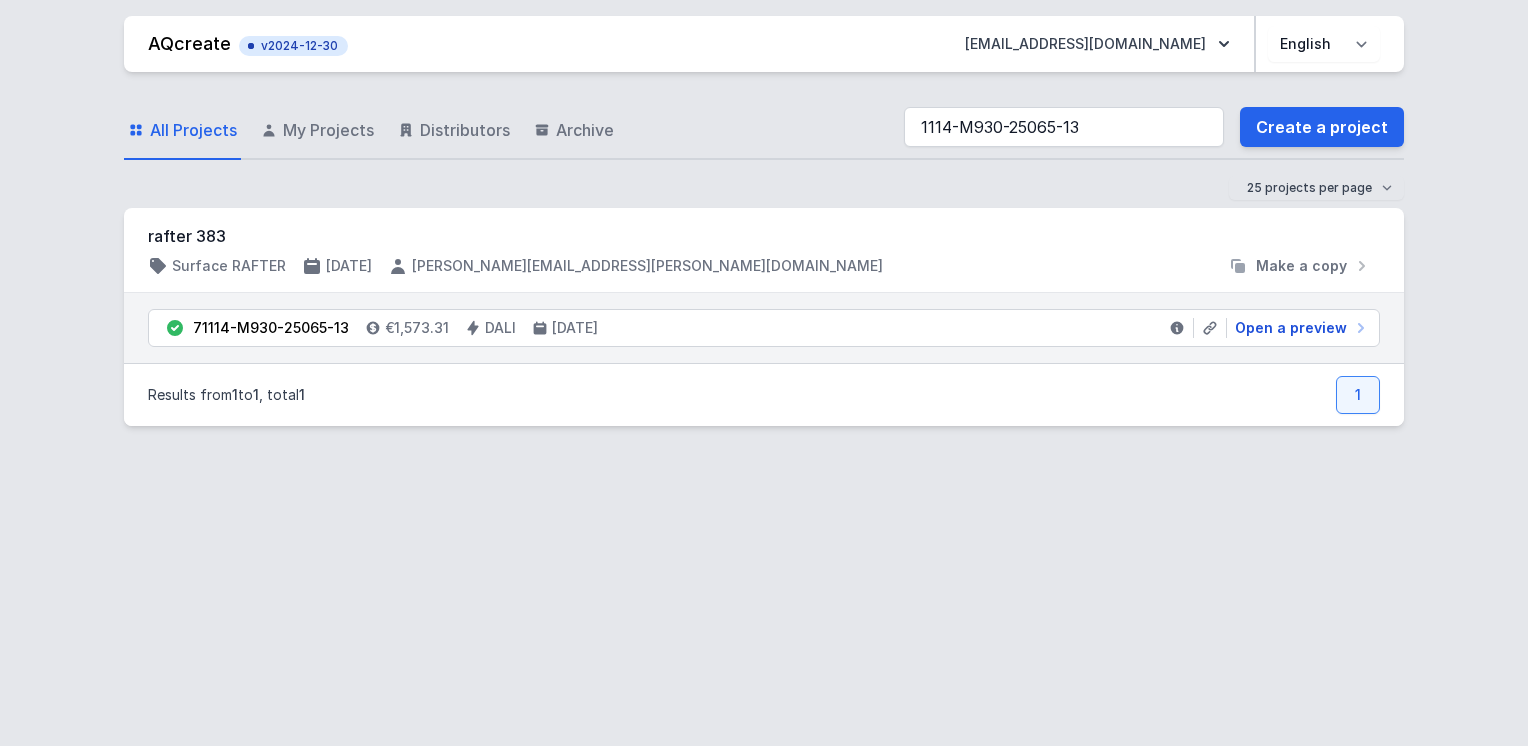 click on "Open a preview" at bounding box center (1291, 328) 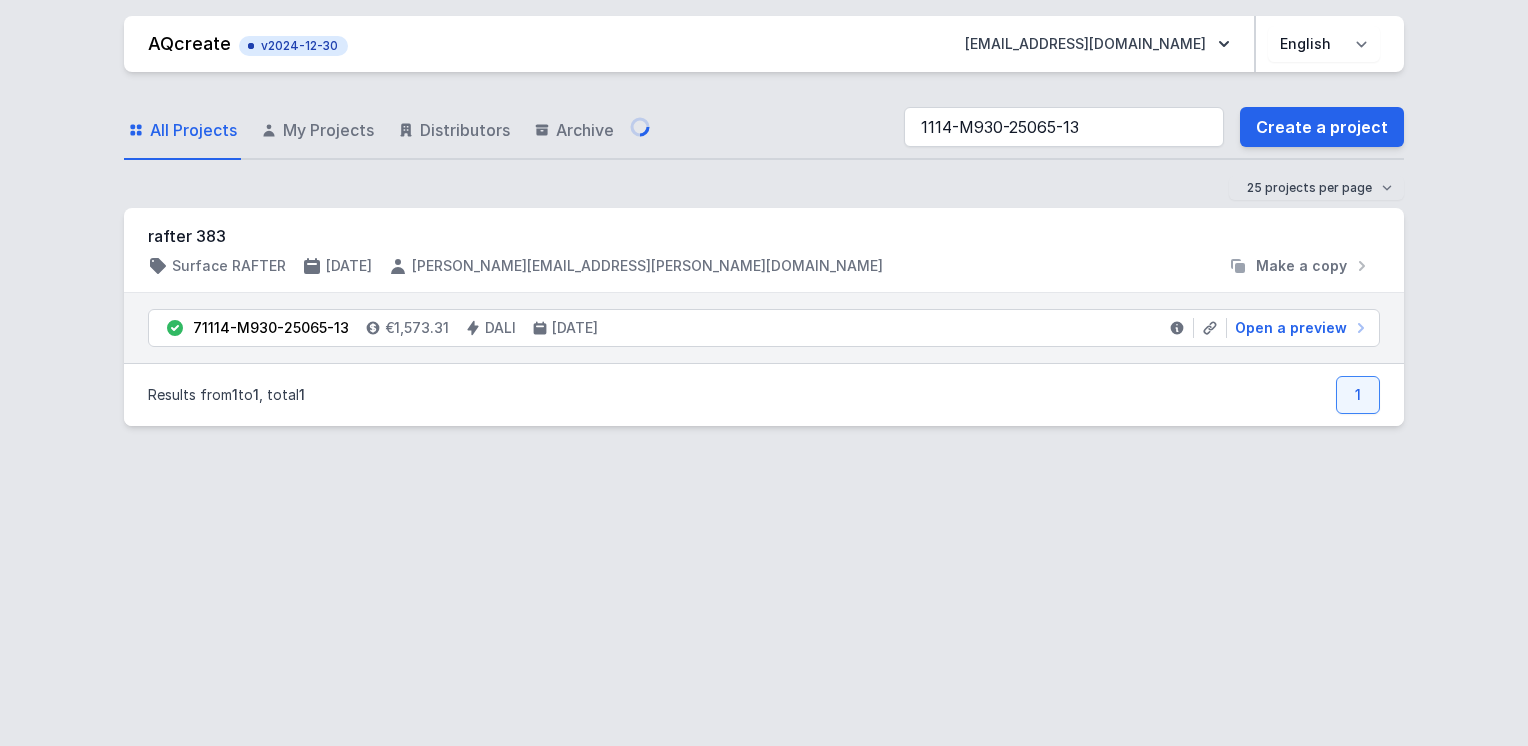 select on "M" 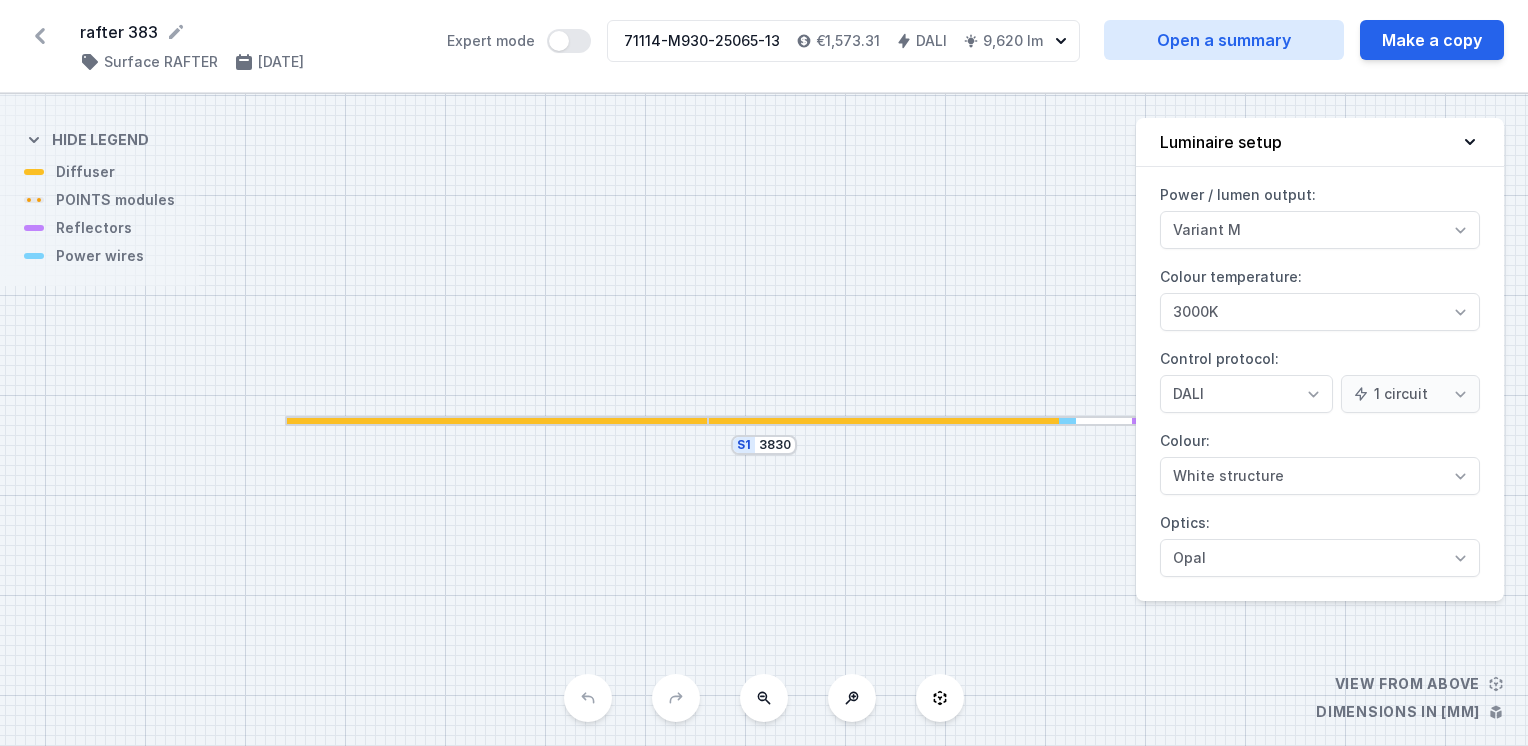 click at bounding box center [975, 421] 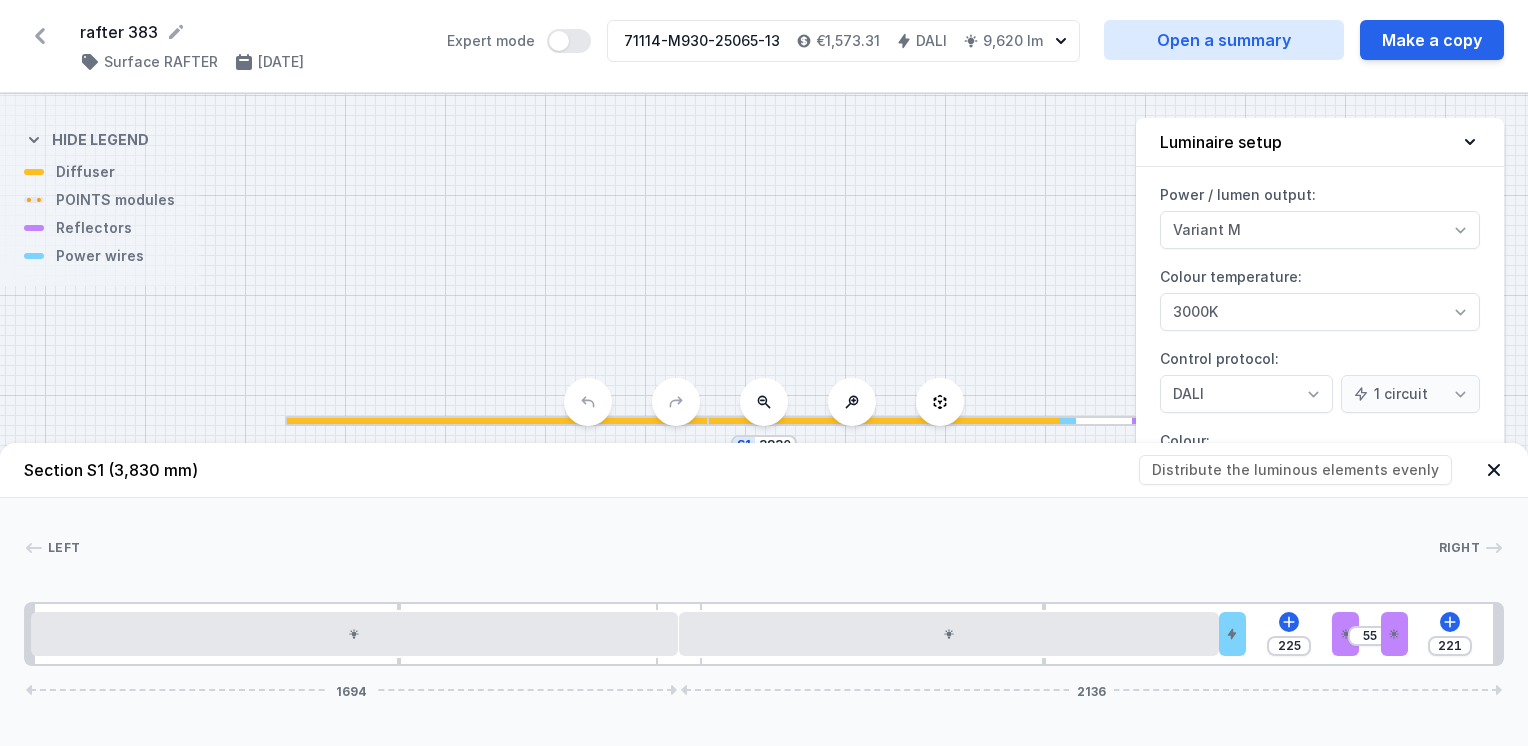 drag, startPoint x: 889, startPoint y: 344, endPoint x: 832, endPoint y: 329, distance: 58.940647 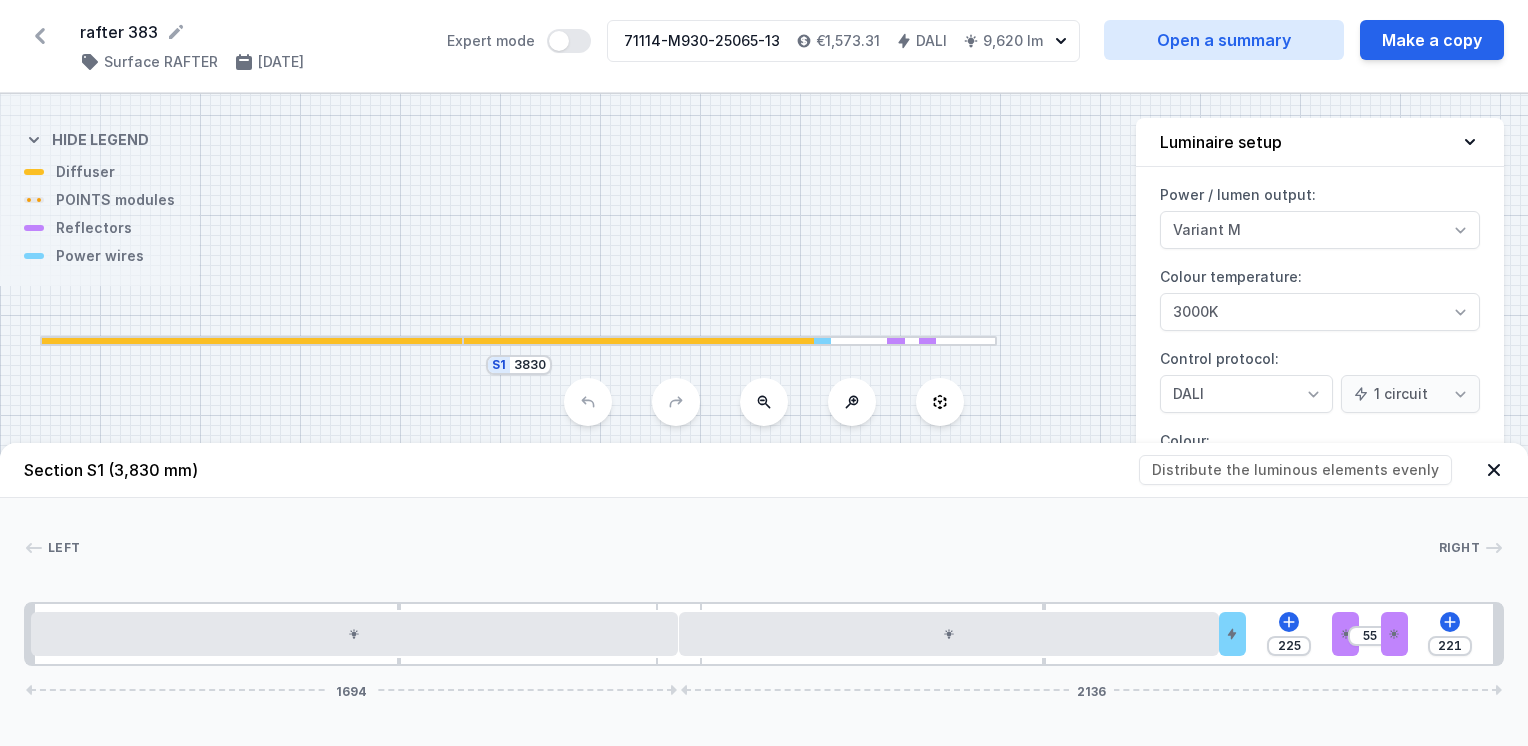 drag, startPoint x: 832, startPoint y: 329, endPoint x: 580, endPoint y: 237, distance: 268.26852 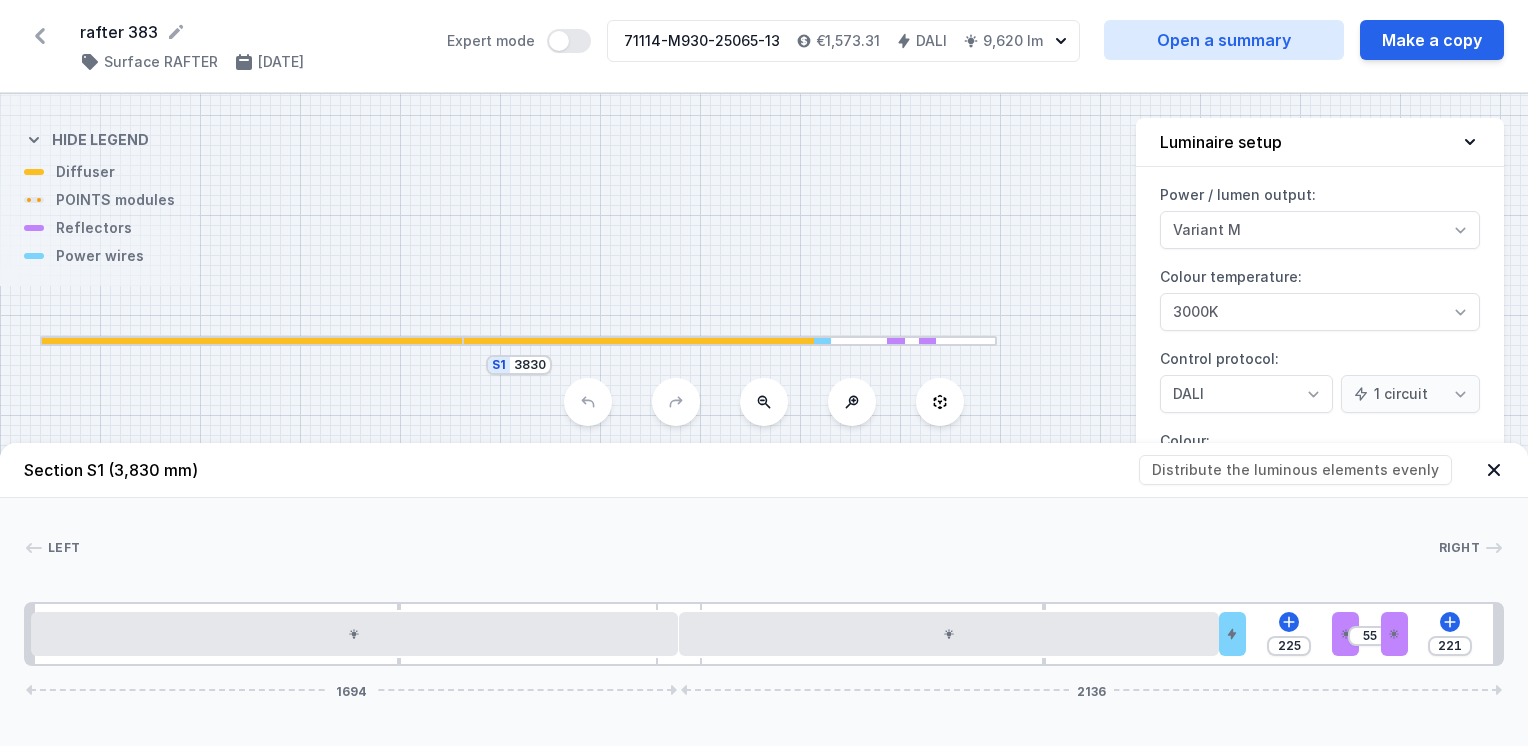 click on "S1 3830" at bounding box center [764, 420] 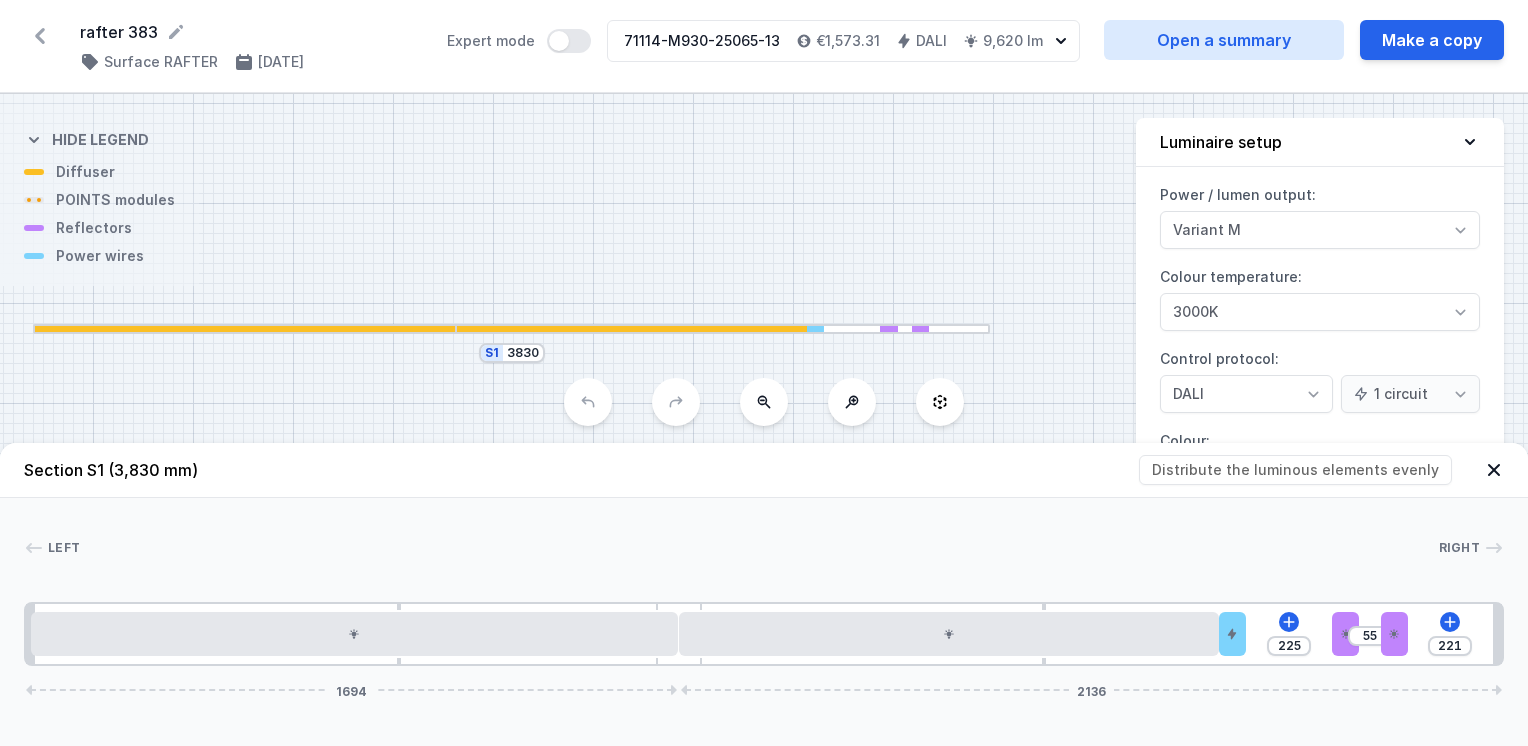 click 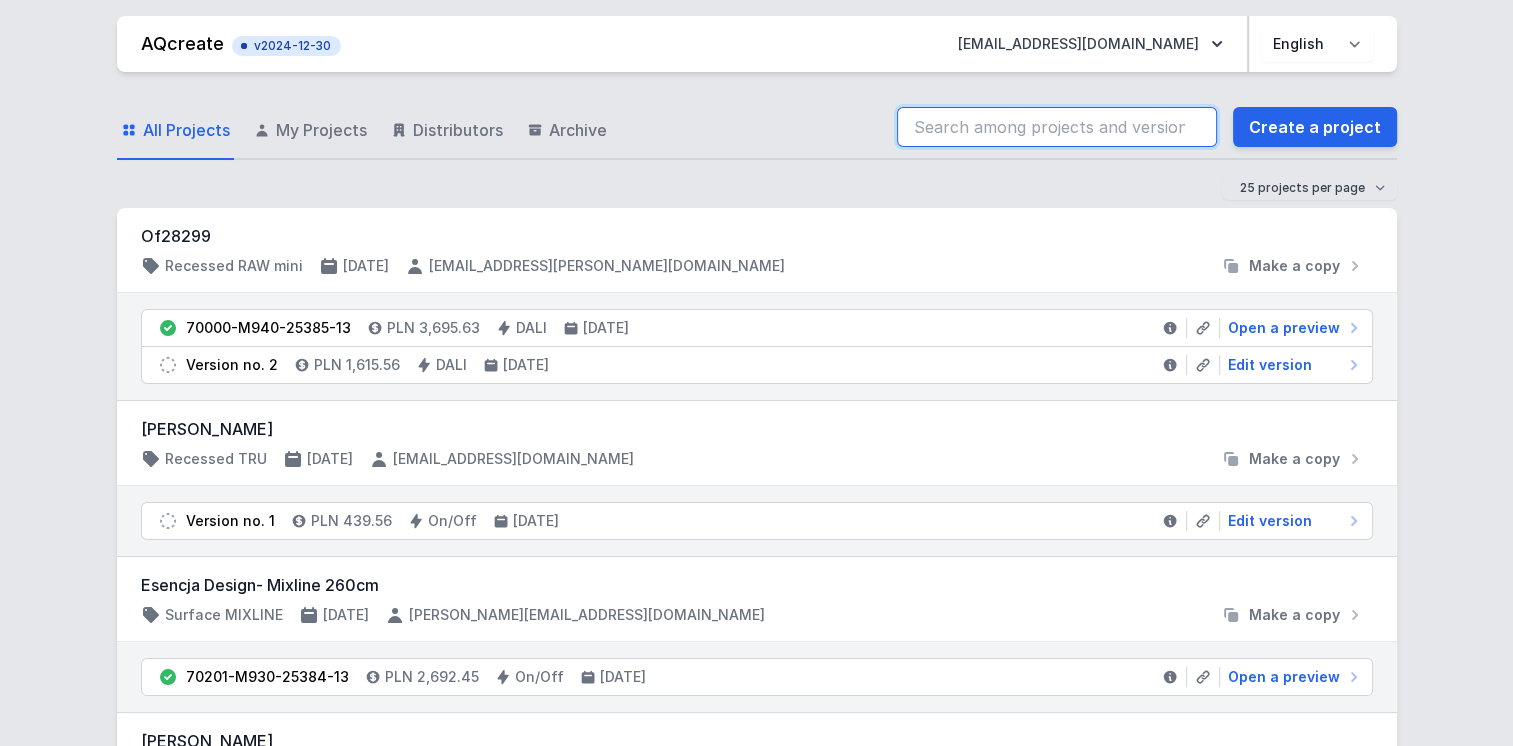 click at bounding box center (1057, 127) 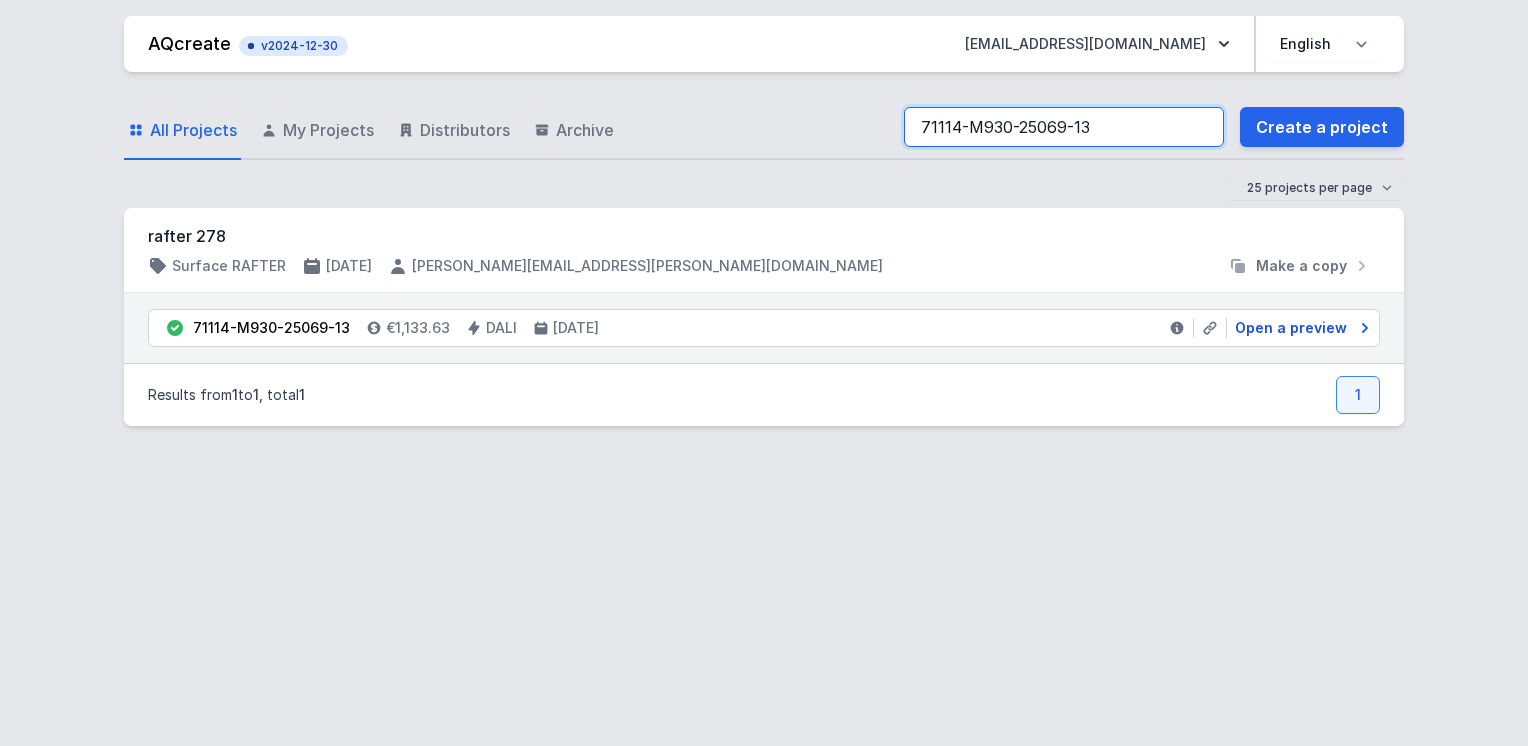 type on "71114-M930-25069-13" 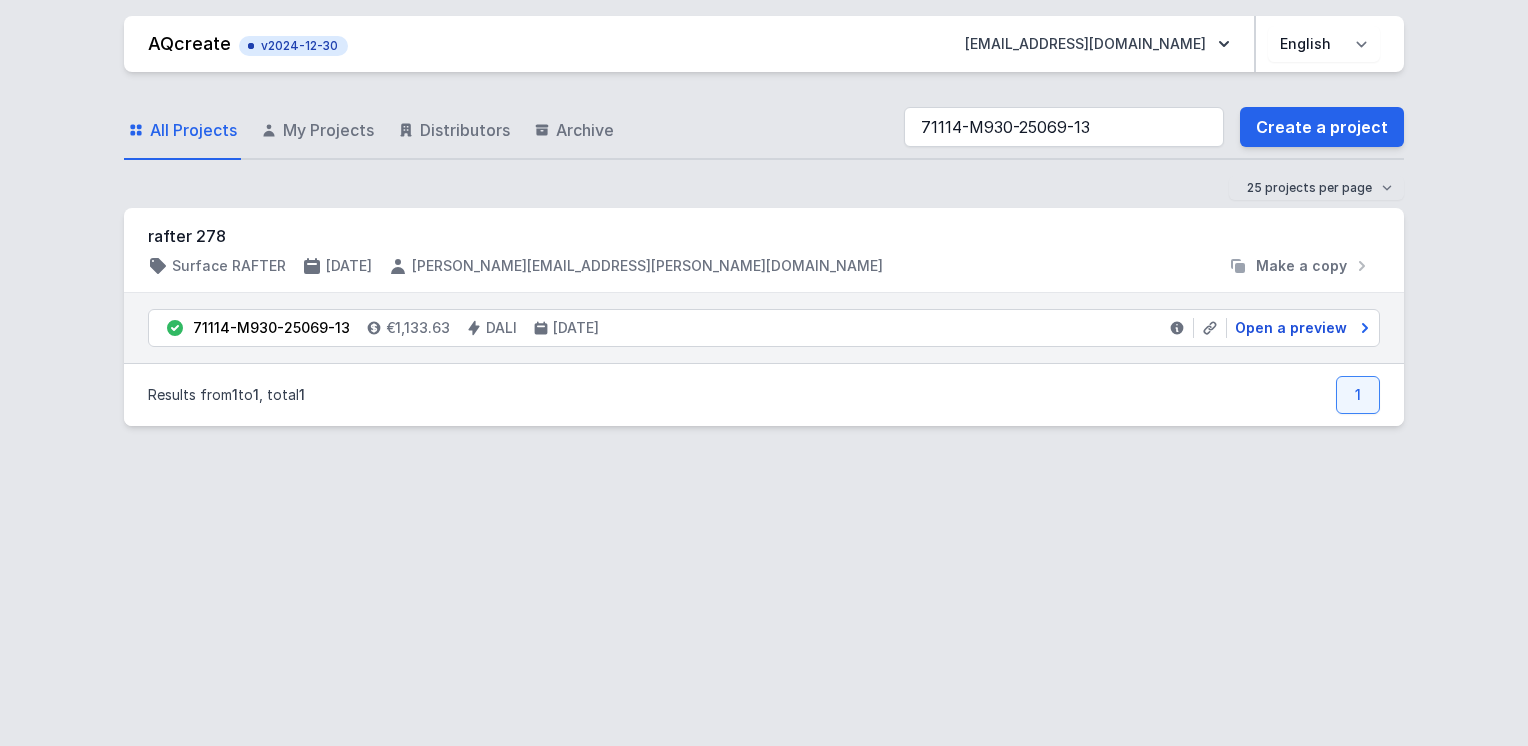 click on "Open a preview" at bounding box center [1291, 328] 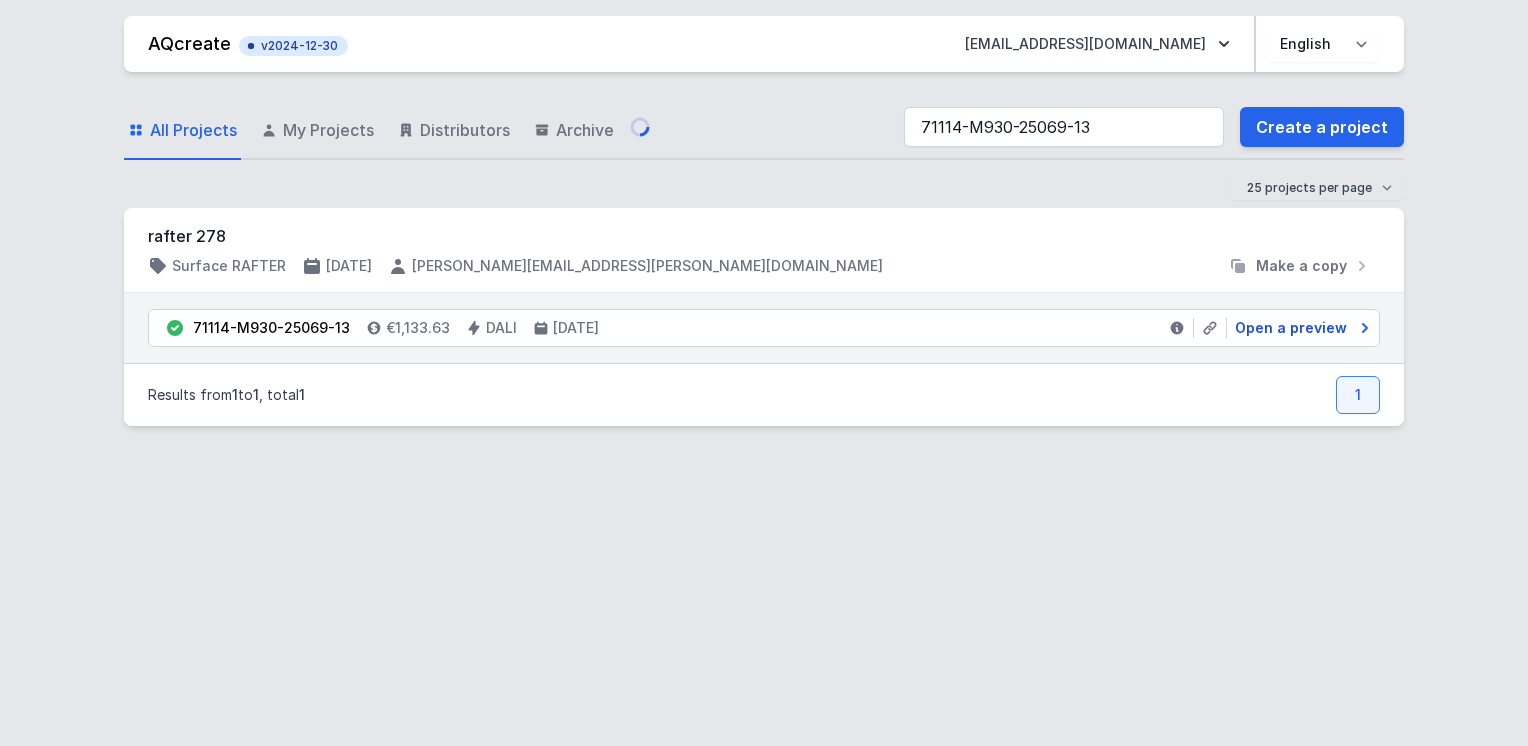 select on "M" 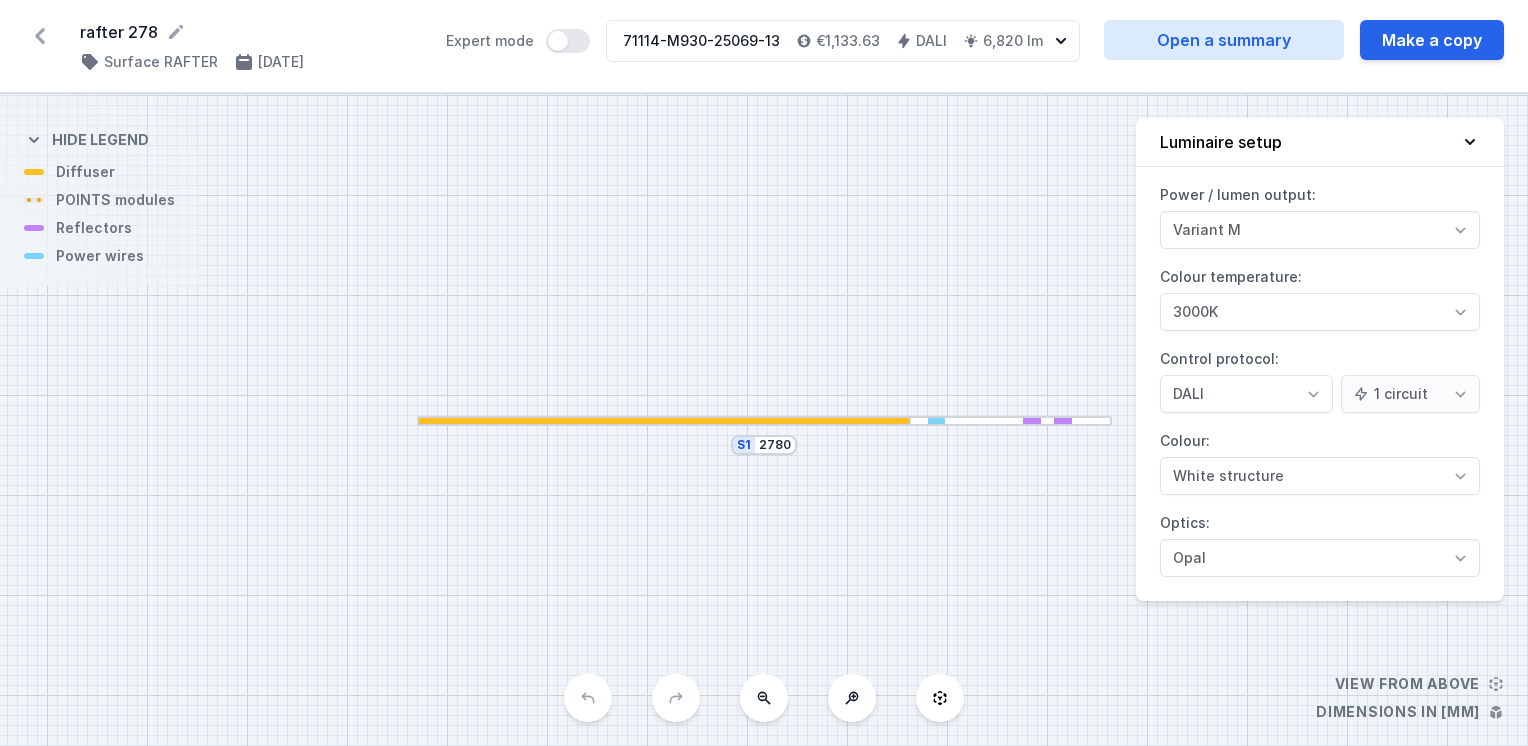 drag, startPoint x: 870, startPoint y: 323, endPoint x: 718, endPoint y: 300, distance: 153.73029 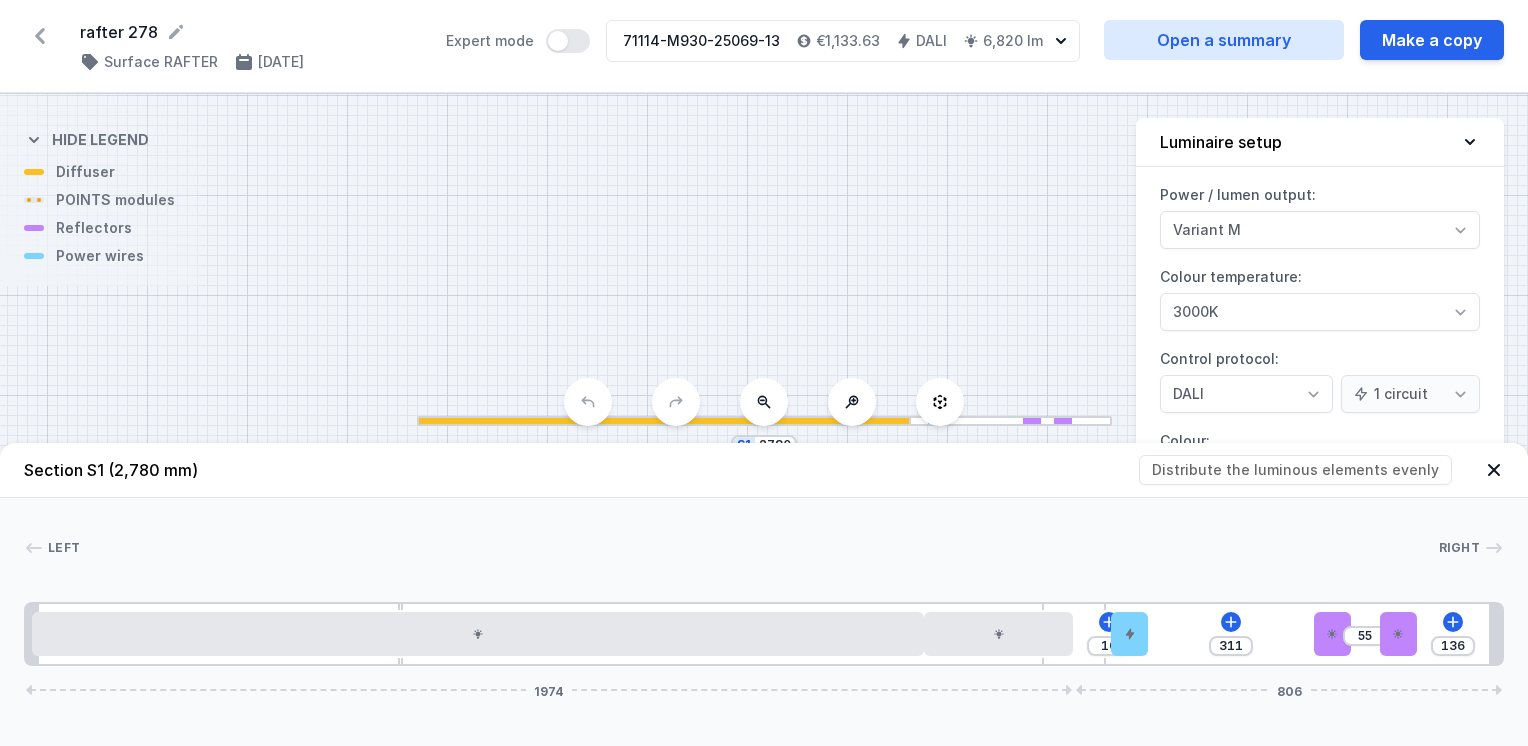 click on "S1 2780" at bounding box center (764, 420) 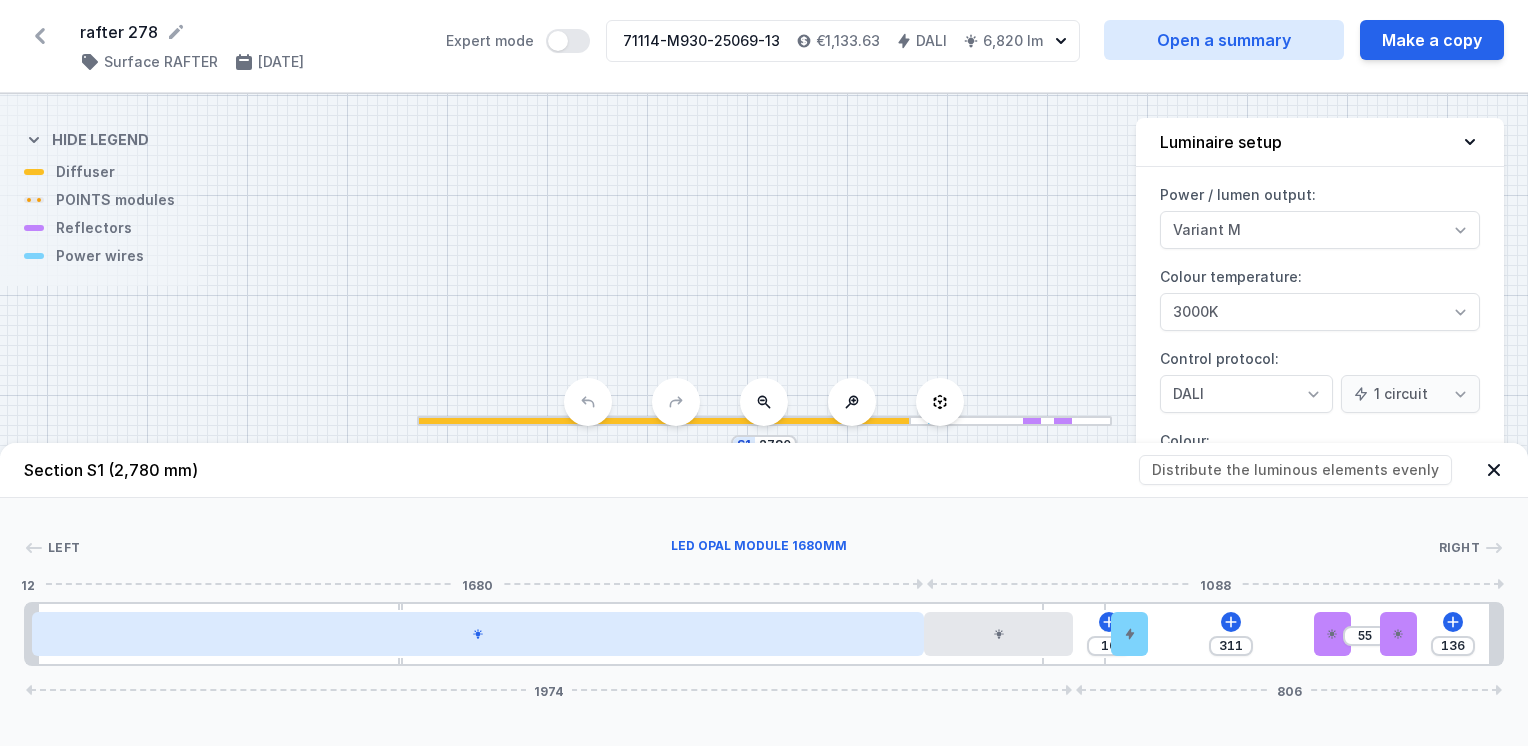 click at bounding box center (478, 634) 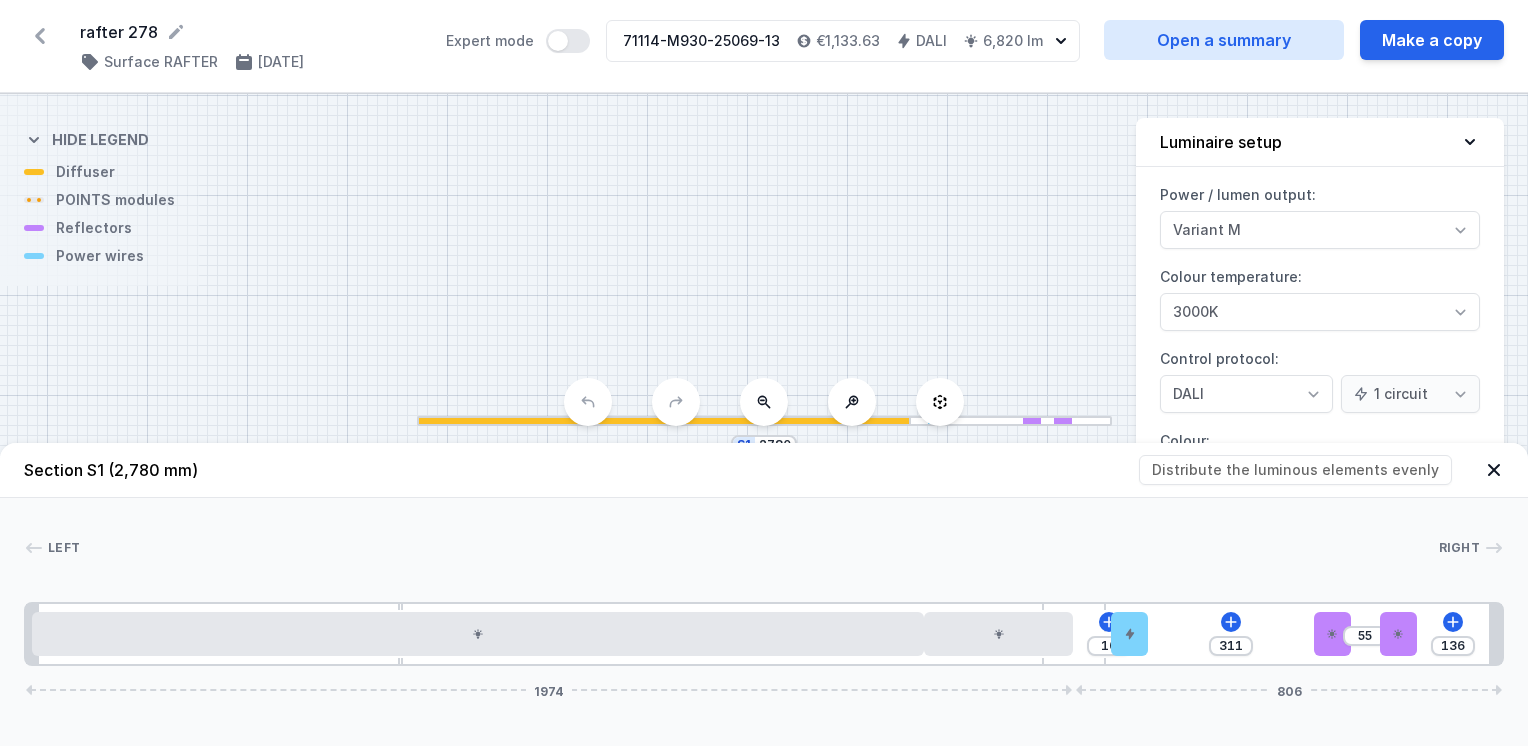 click on "S1 2780" at bounding box center [764, 420] 